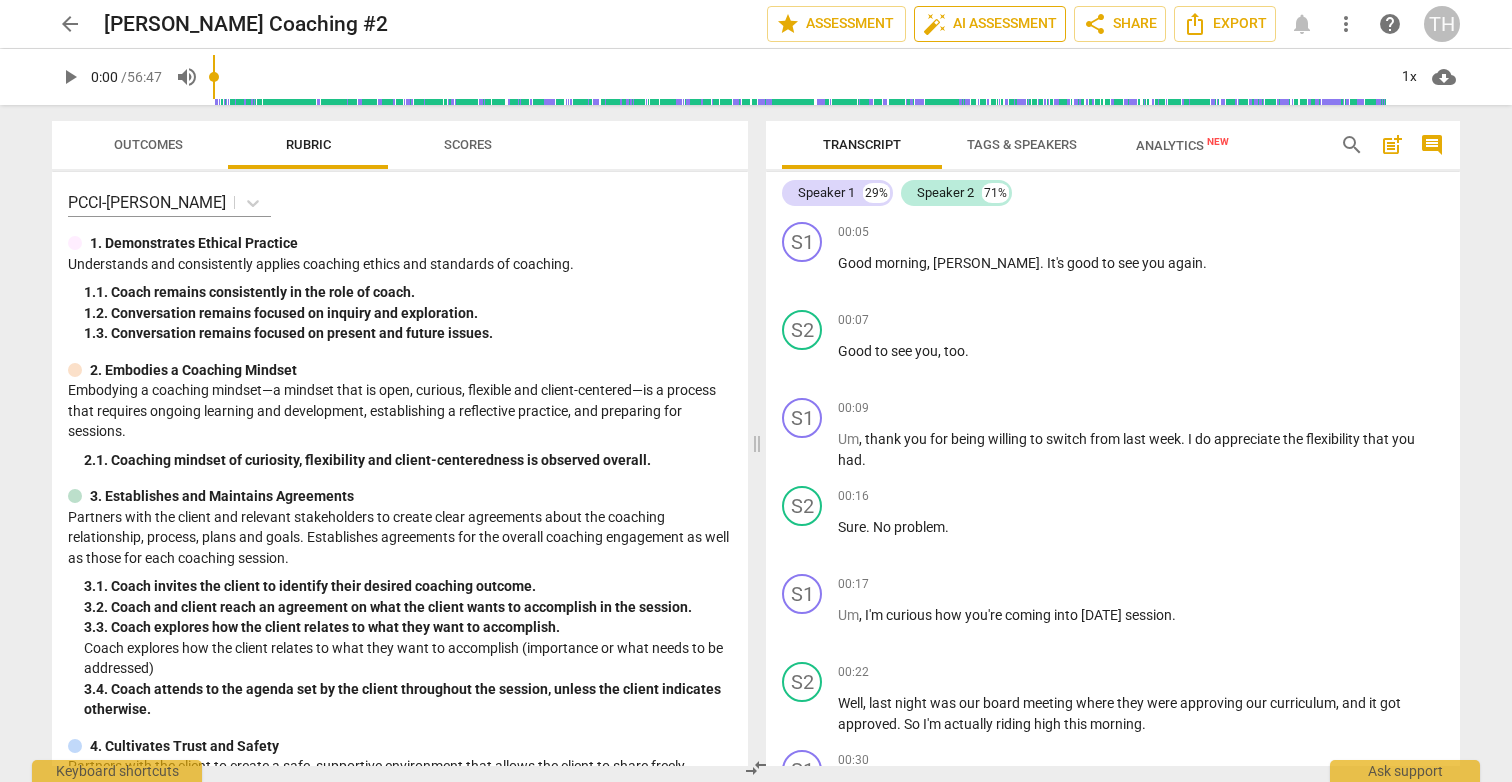 scroll, scrollTop: 0, scrollLeft: 0, axis: both 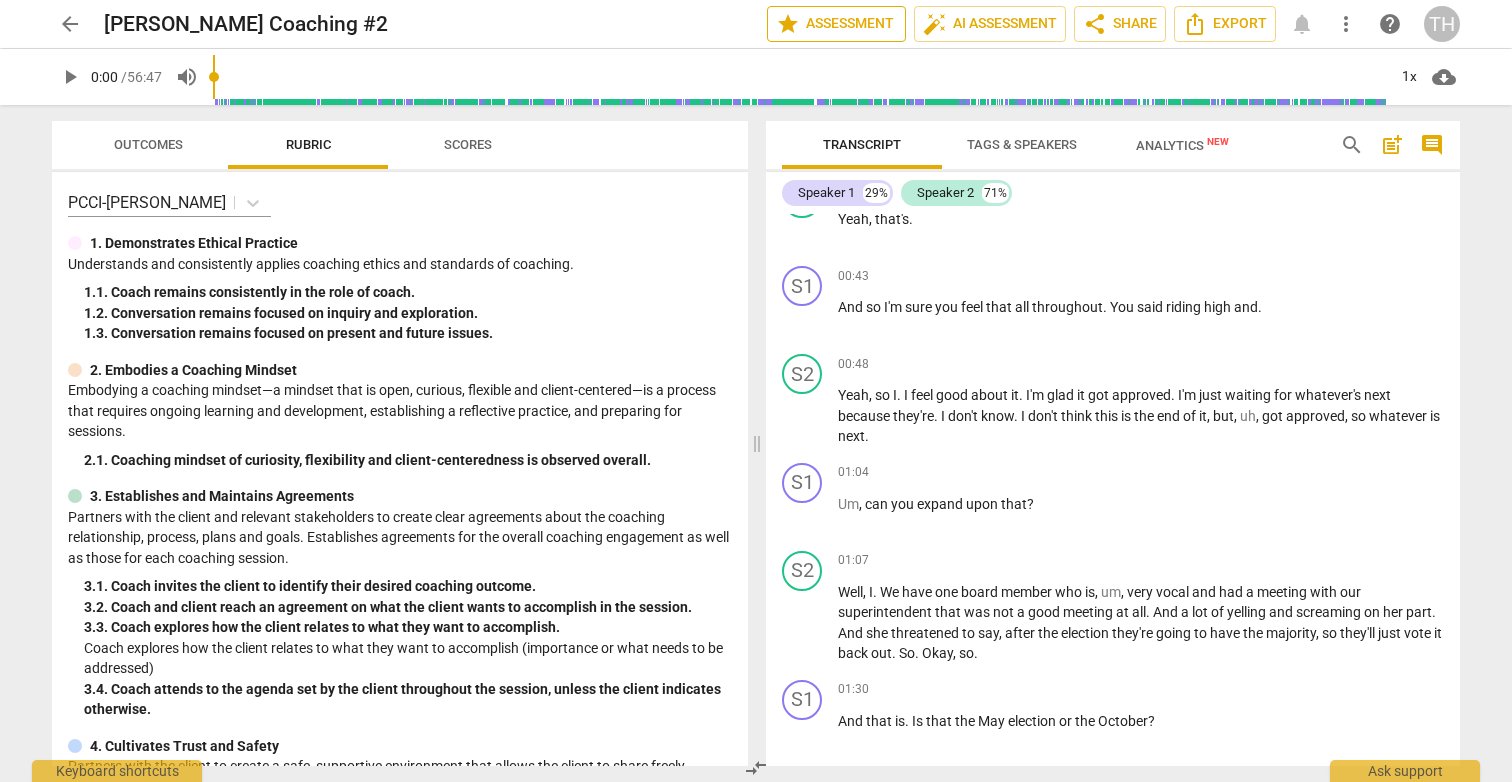 click on "star    Assessment" at bounding box center [836, 24] 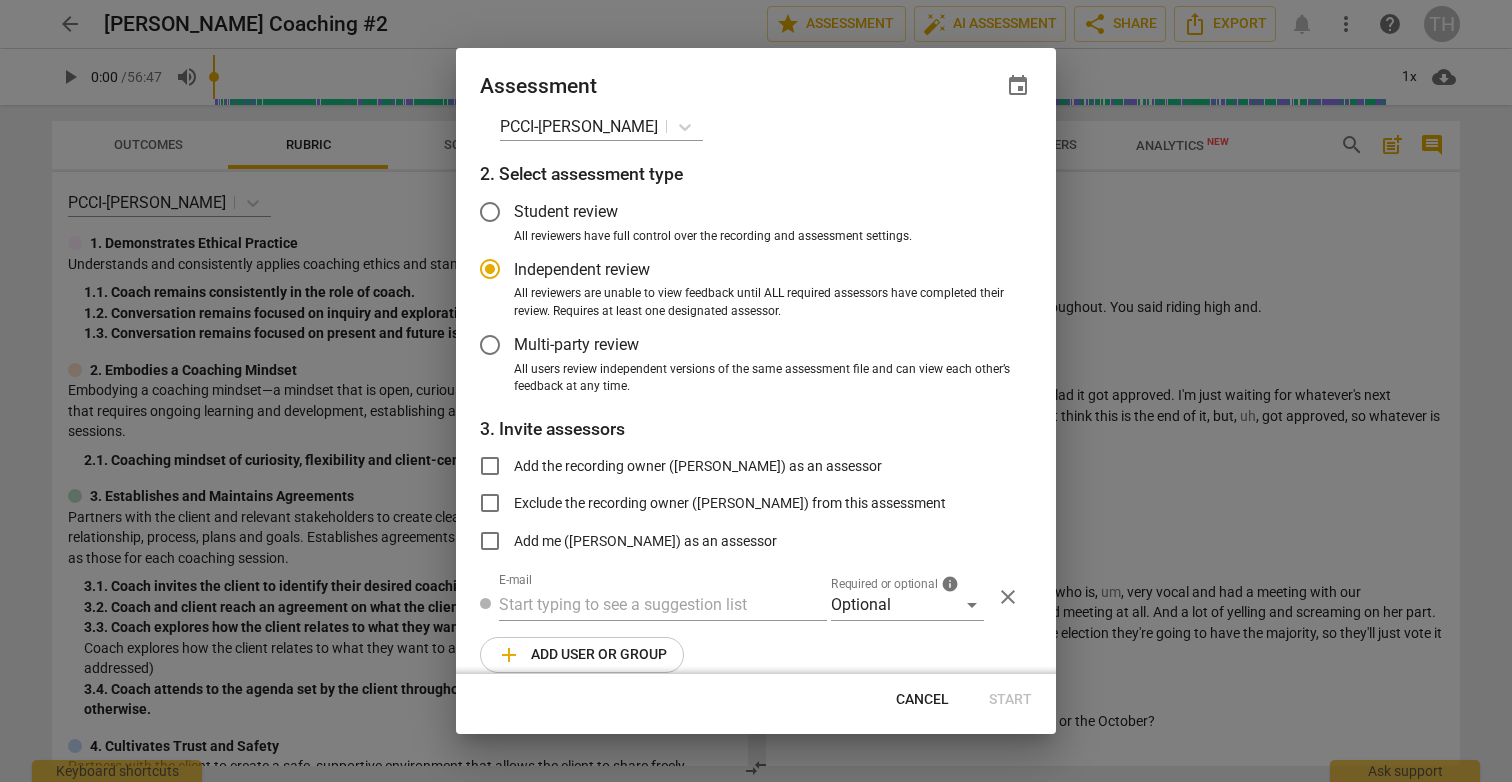 radio on "false" 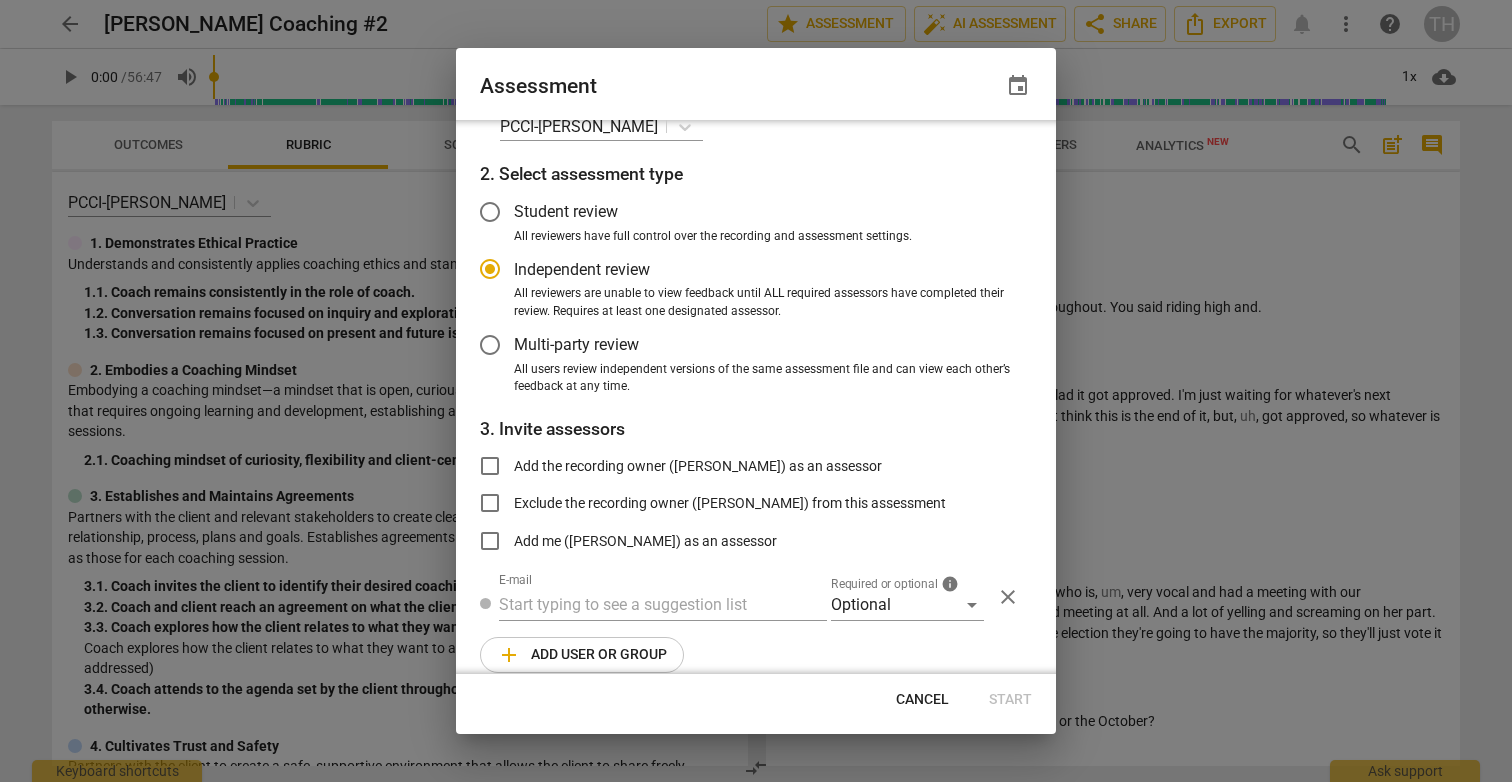 scroll, scrollTop: 44, scrollLeft: 0, axis: vertical 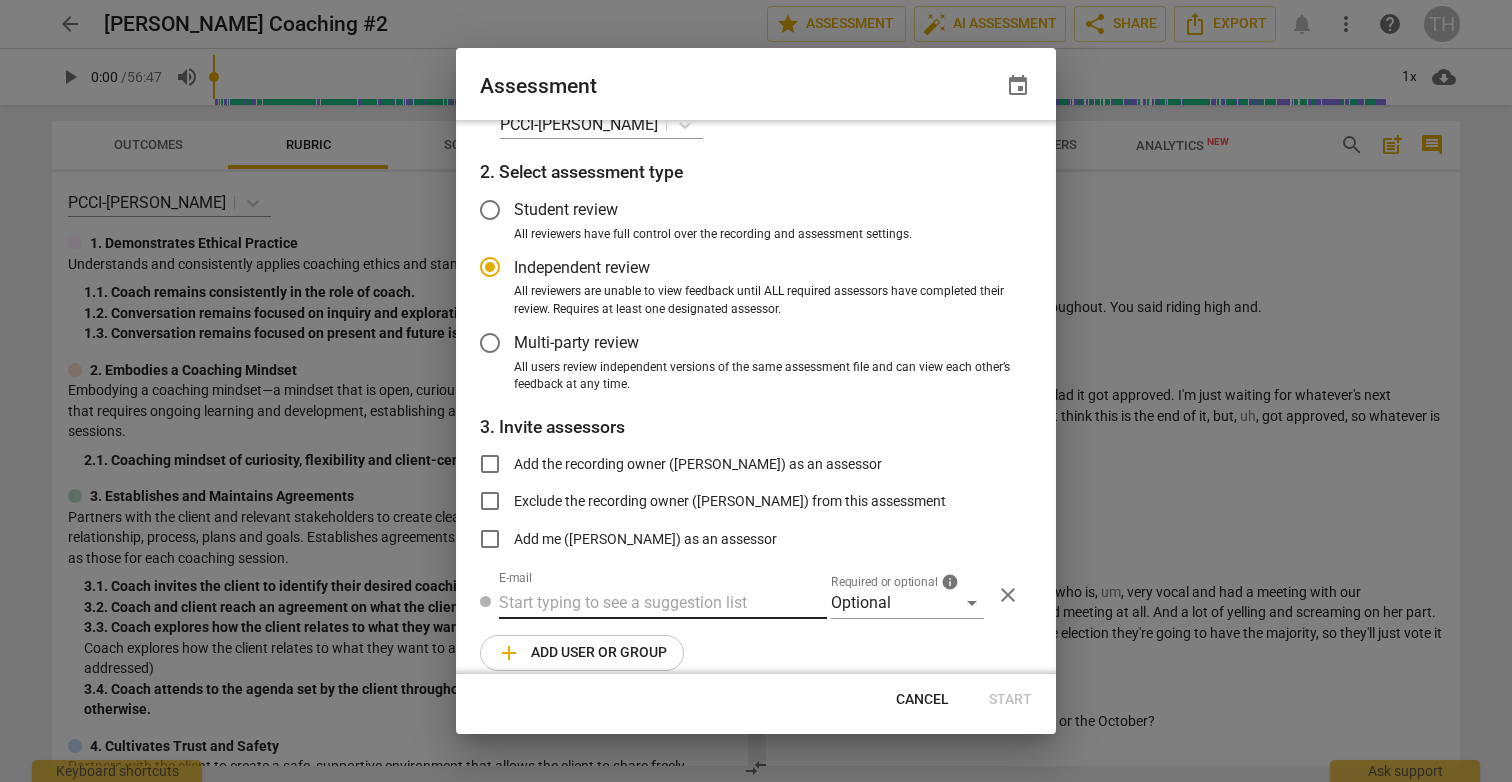 click at bounding box center [663, 603] 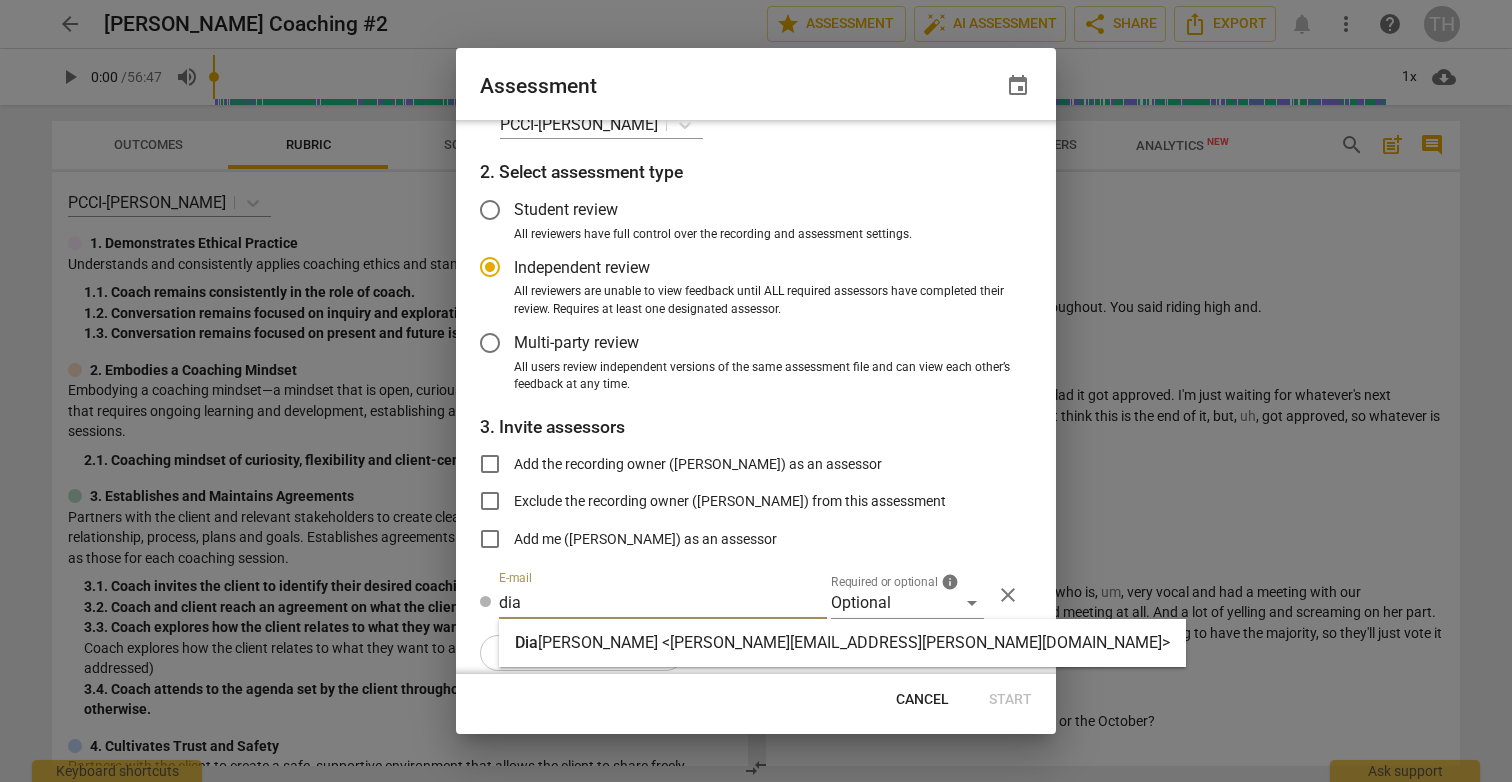 type on "dia" 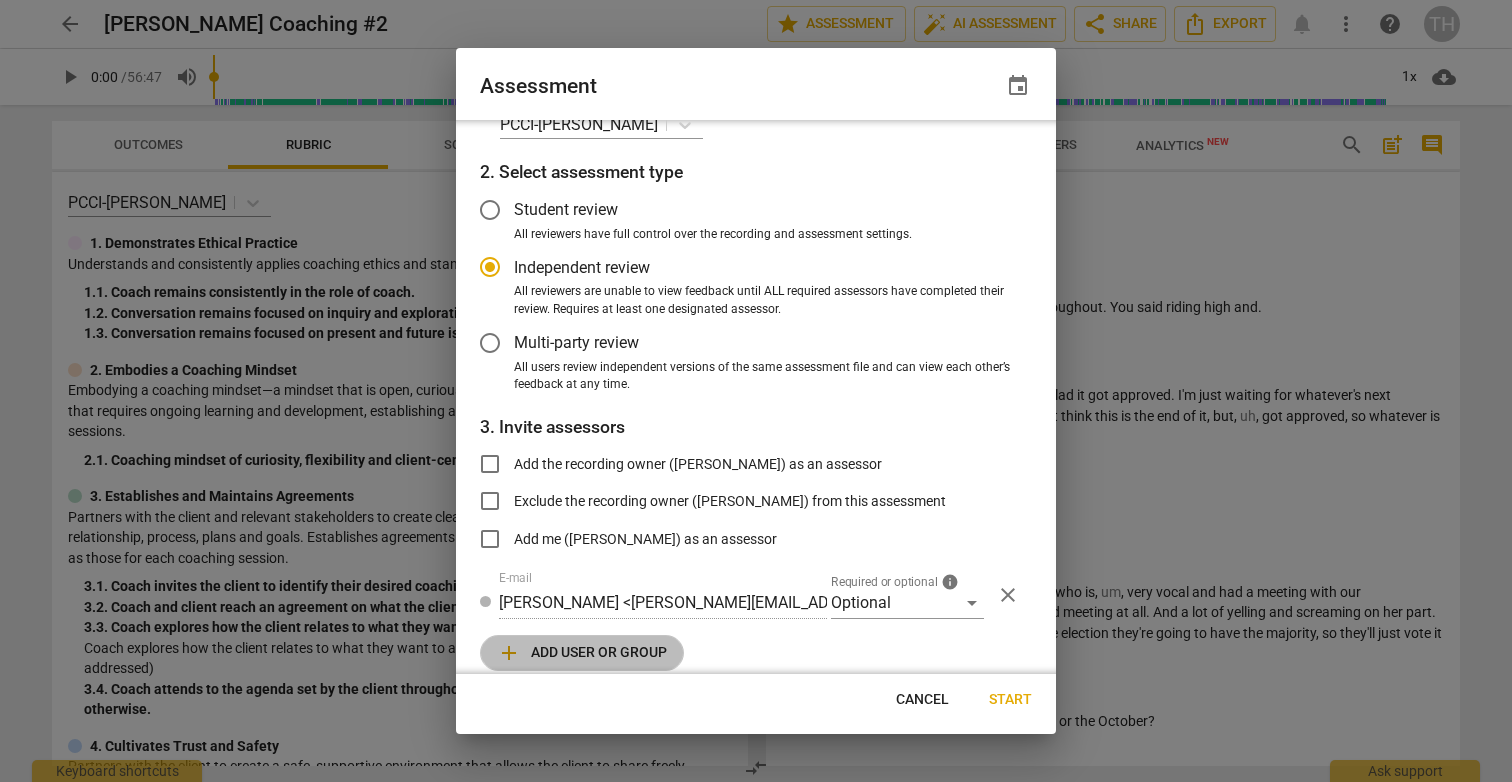 click on "add Add user or group" at bounding box center (582, 653) 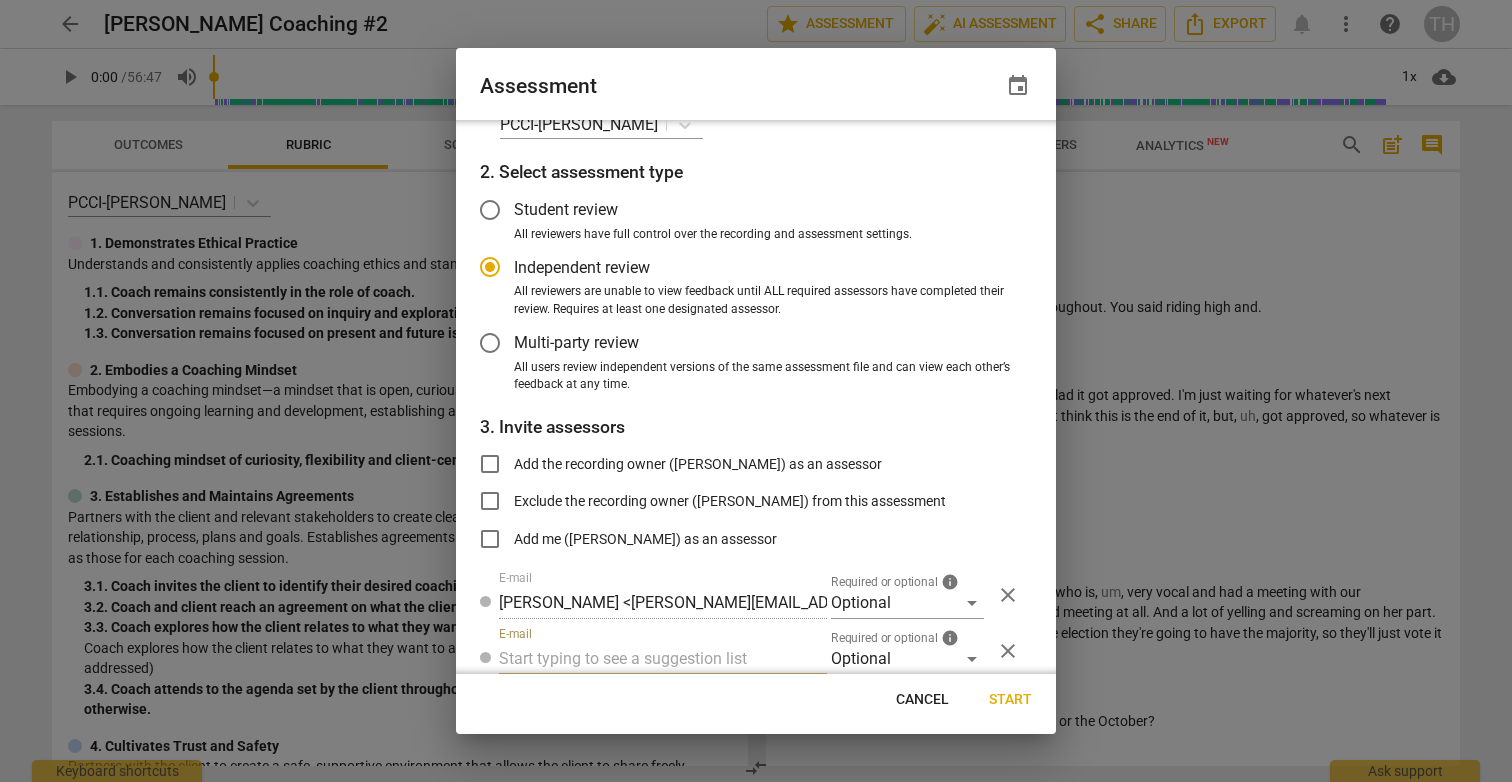 radio on "false" 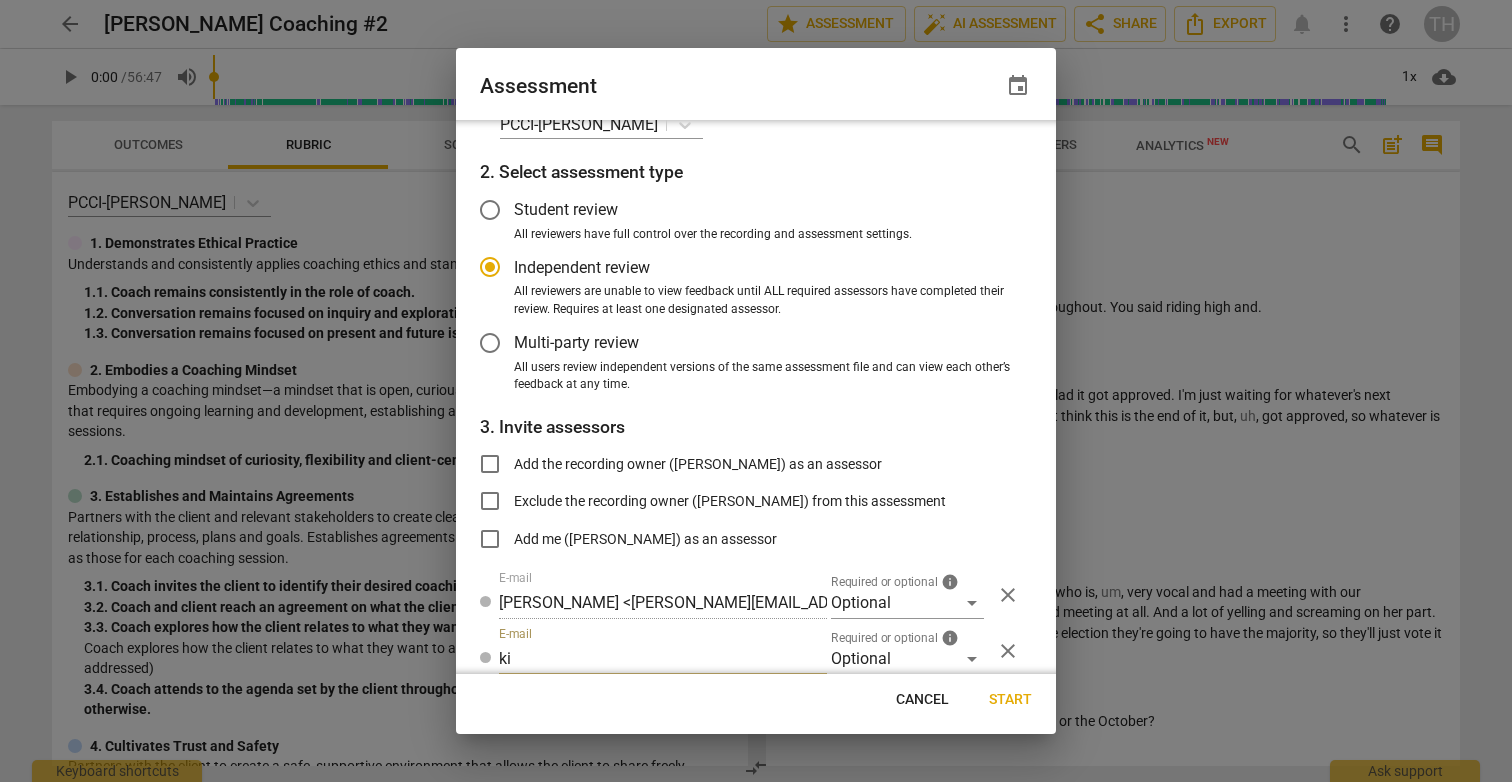type on "[PERSON_NAME]" 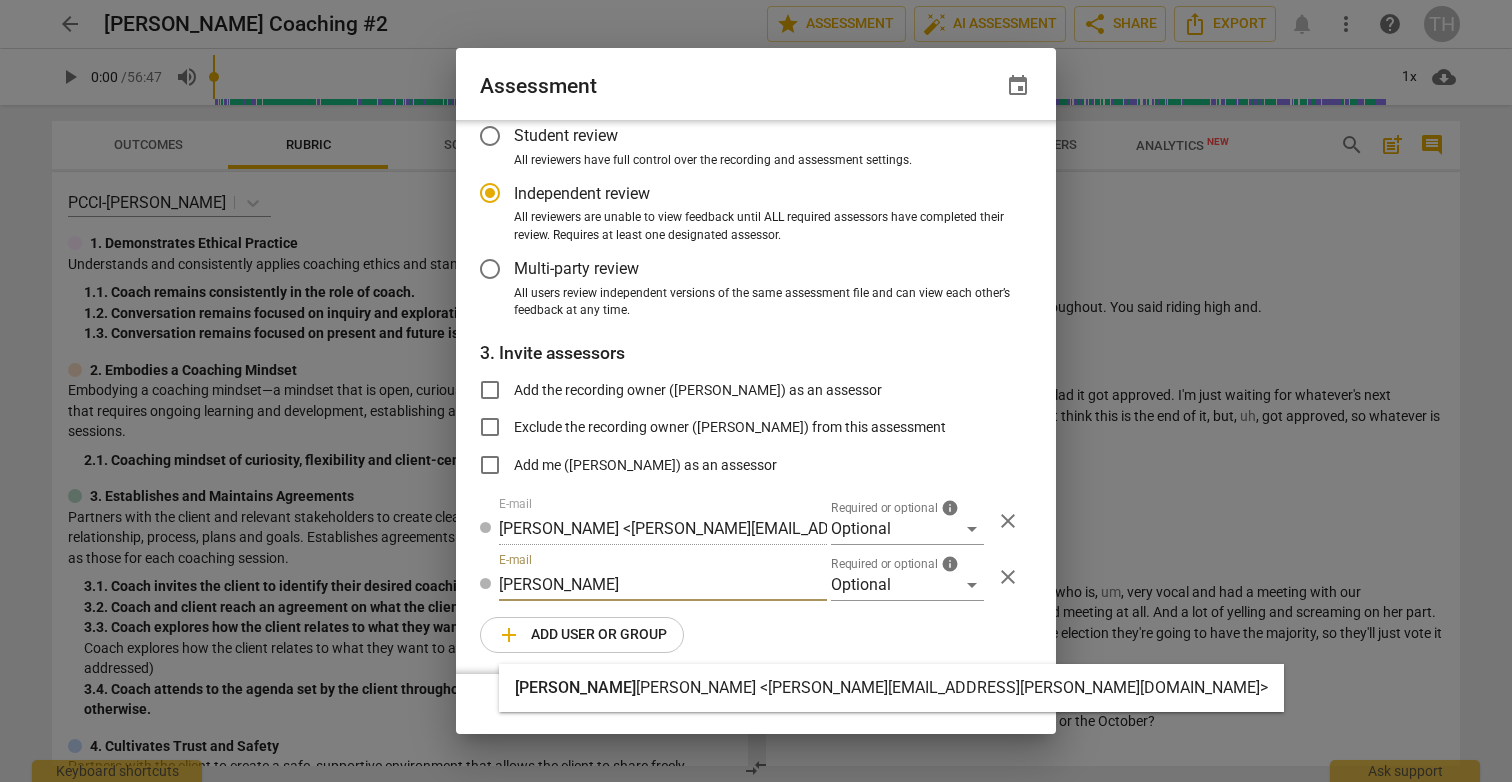 radio on "false" 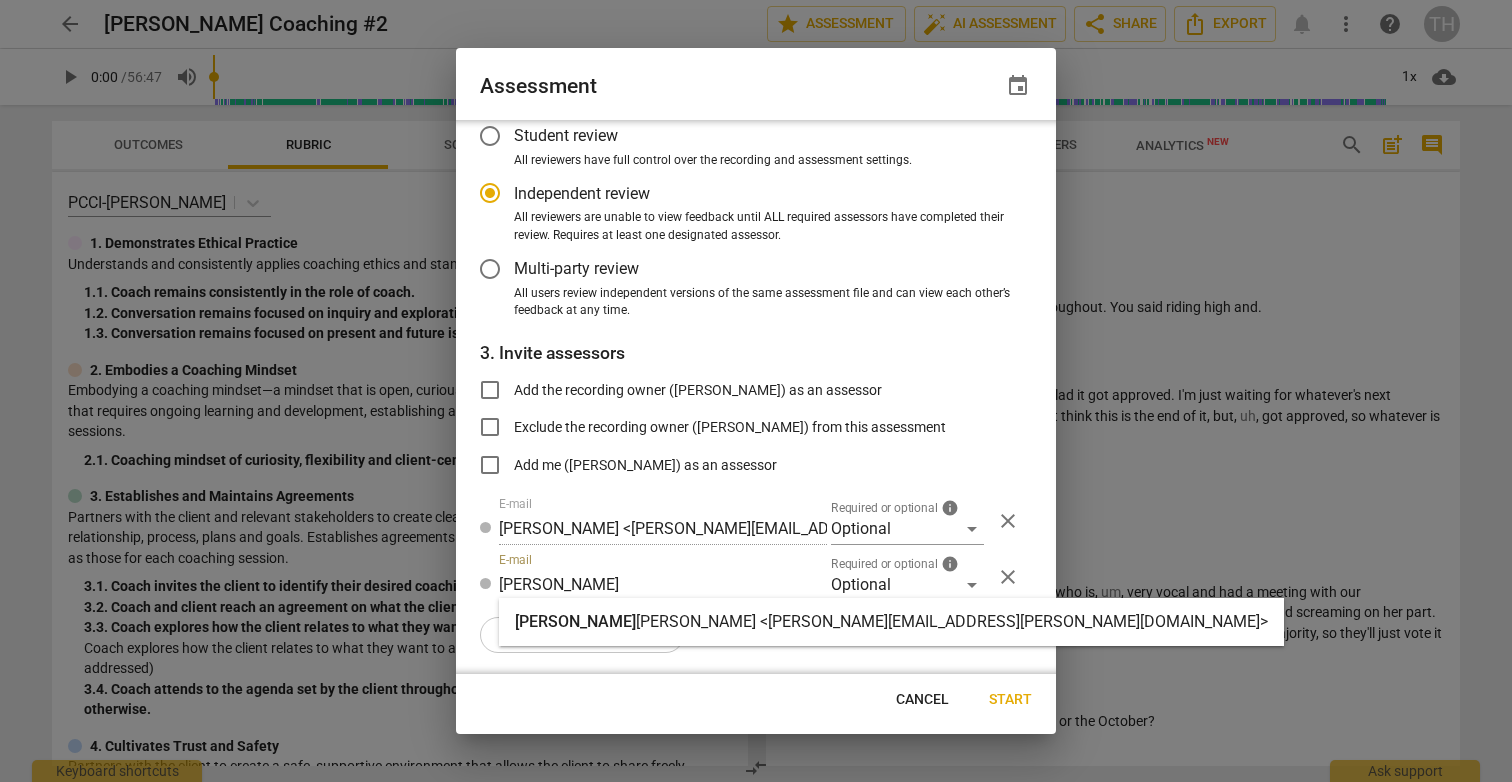 scroll, scrollTop: 120, scrollLeft: 0, axis: vertical 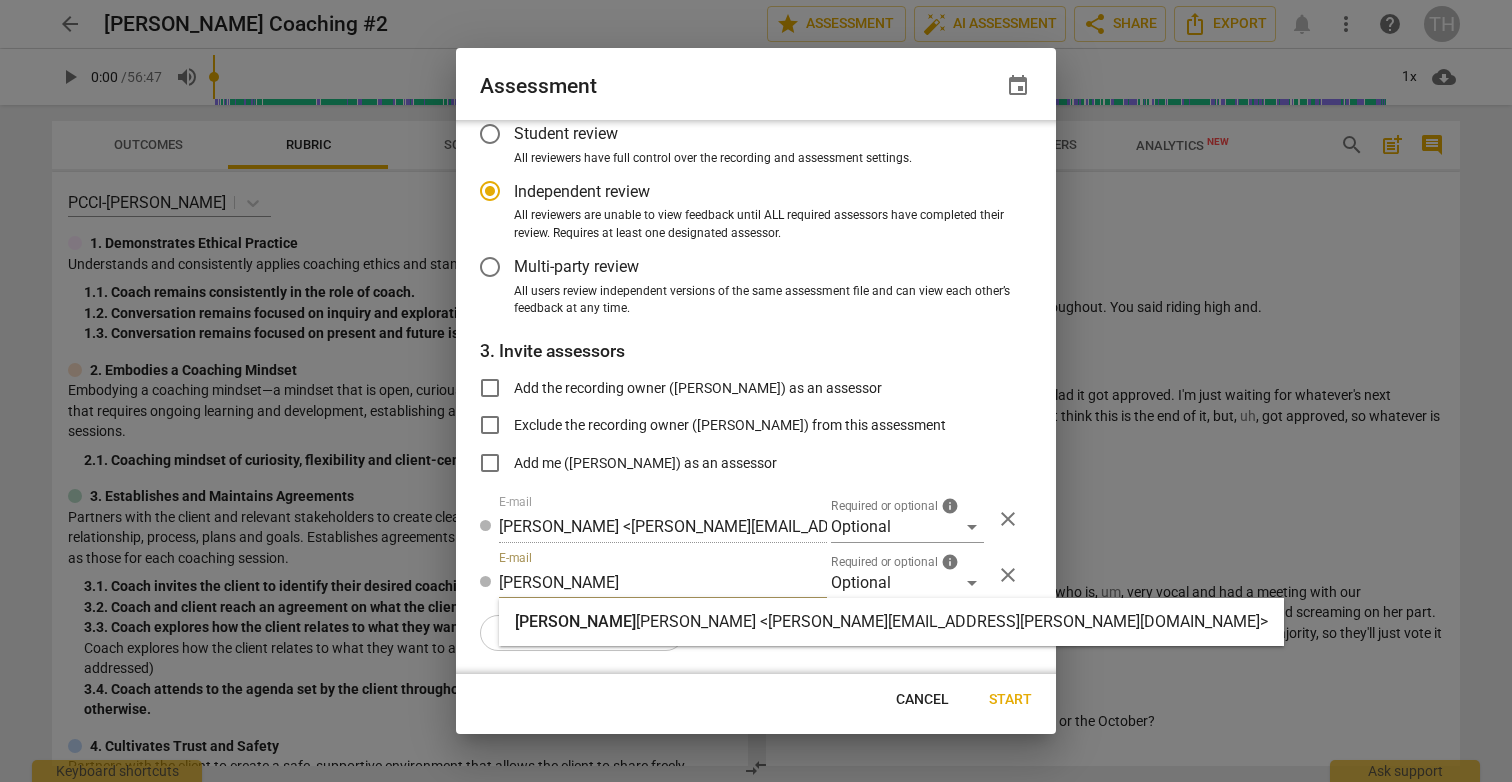 type on "[PERSON_NAME]" 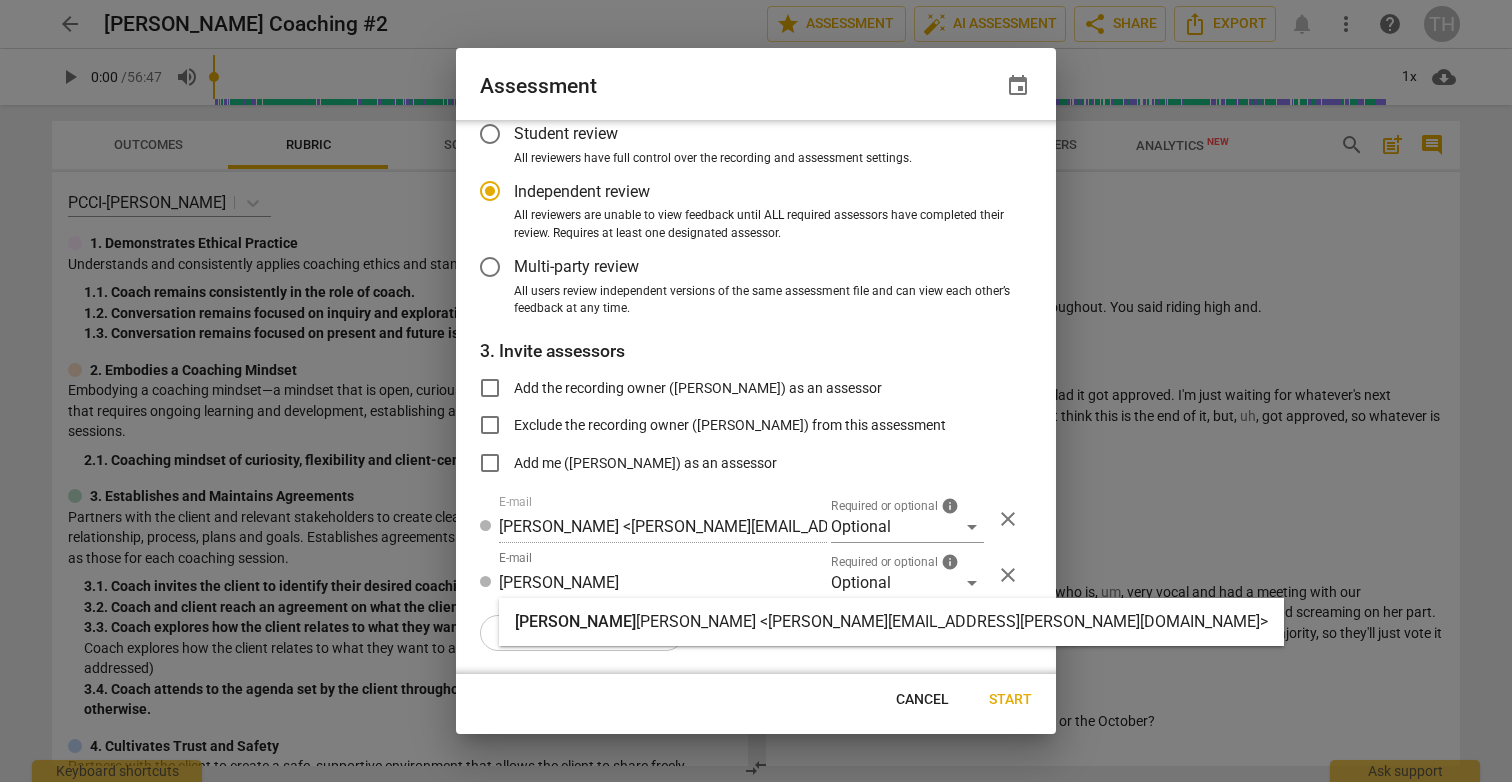 click on "[PERSON_NAME] <[PERSON_NAME][EMAIL_ADDRESS][PERSON_NAME][DOMAIN_NAME]>" at bounding box center [952, 621] 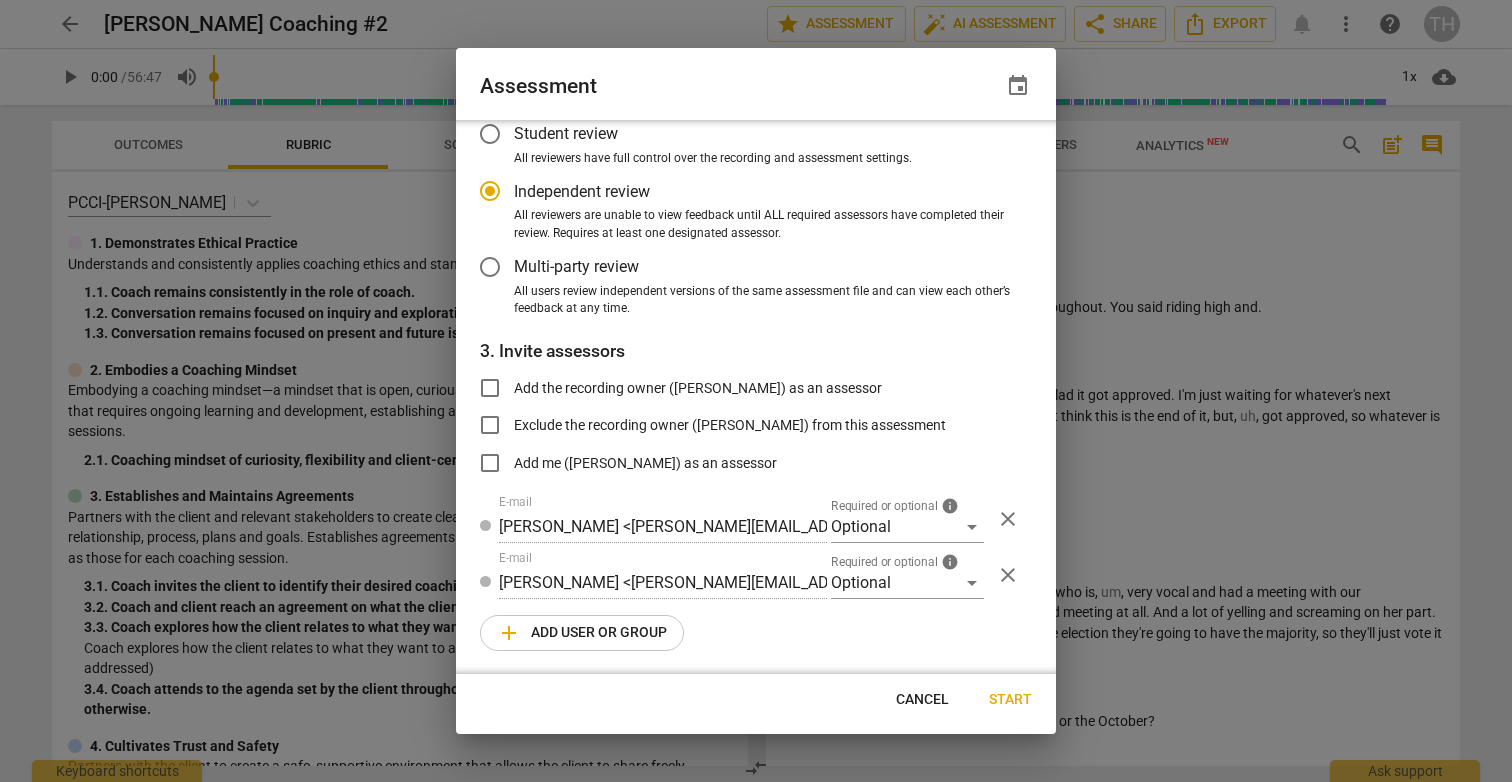 click on "add Add user or group" at bounding box center (582, 633) 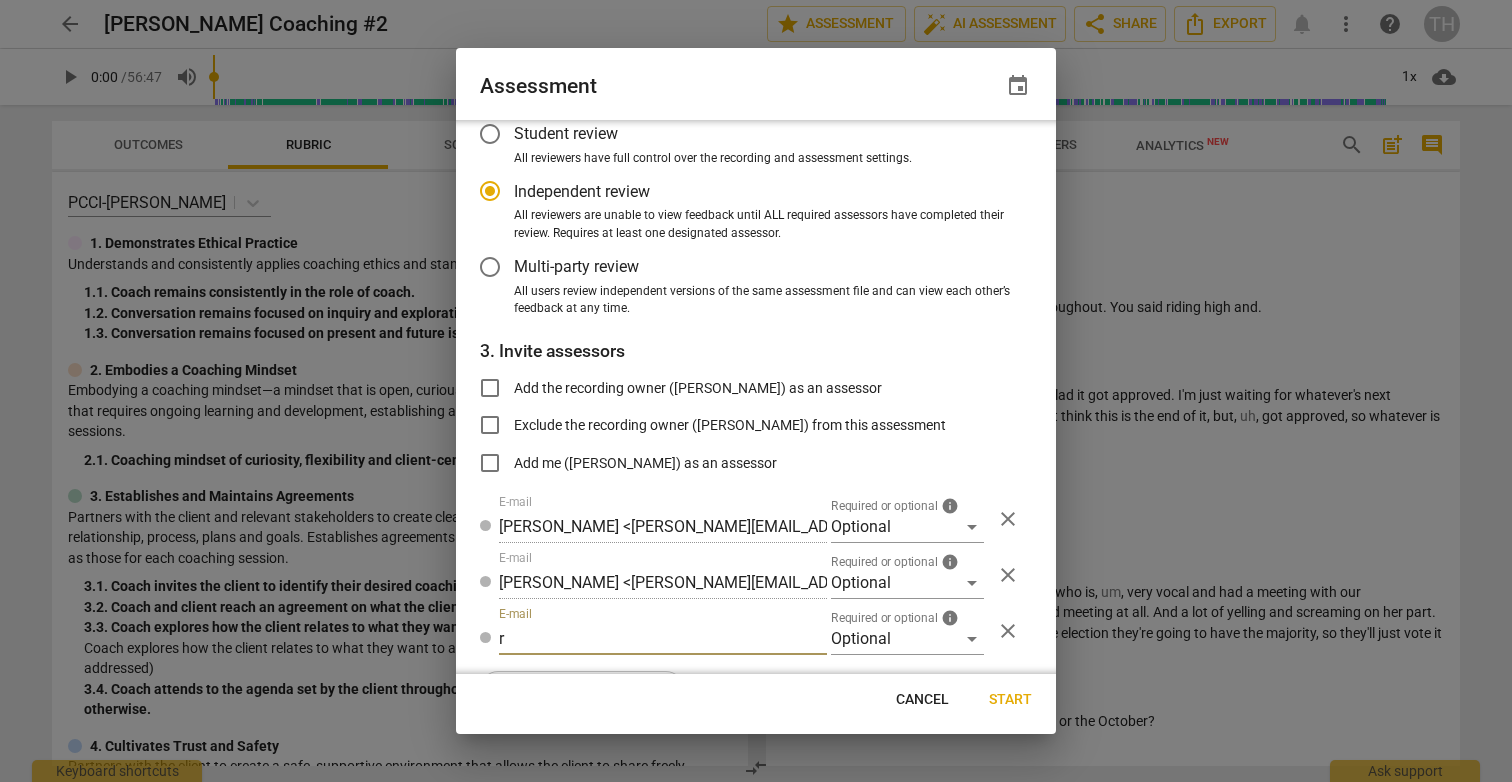 type on "ro" 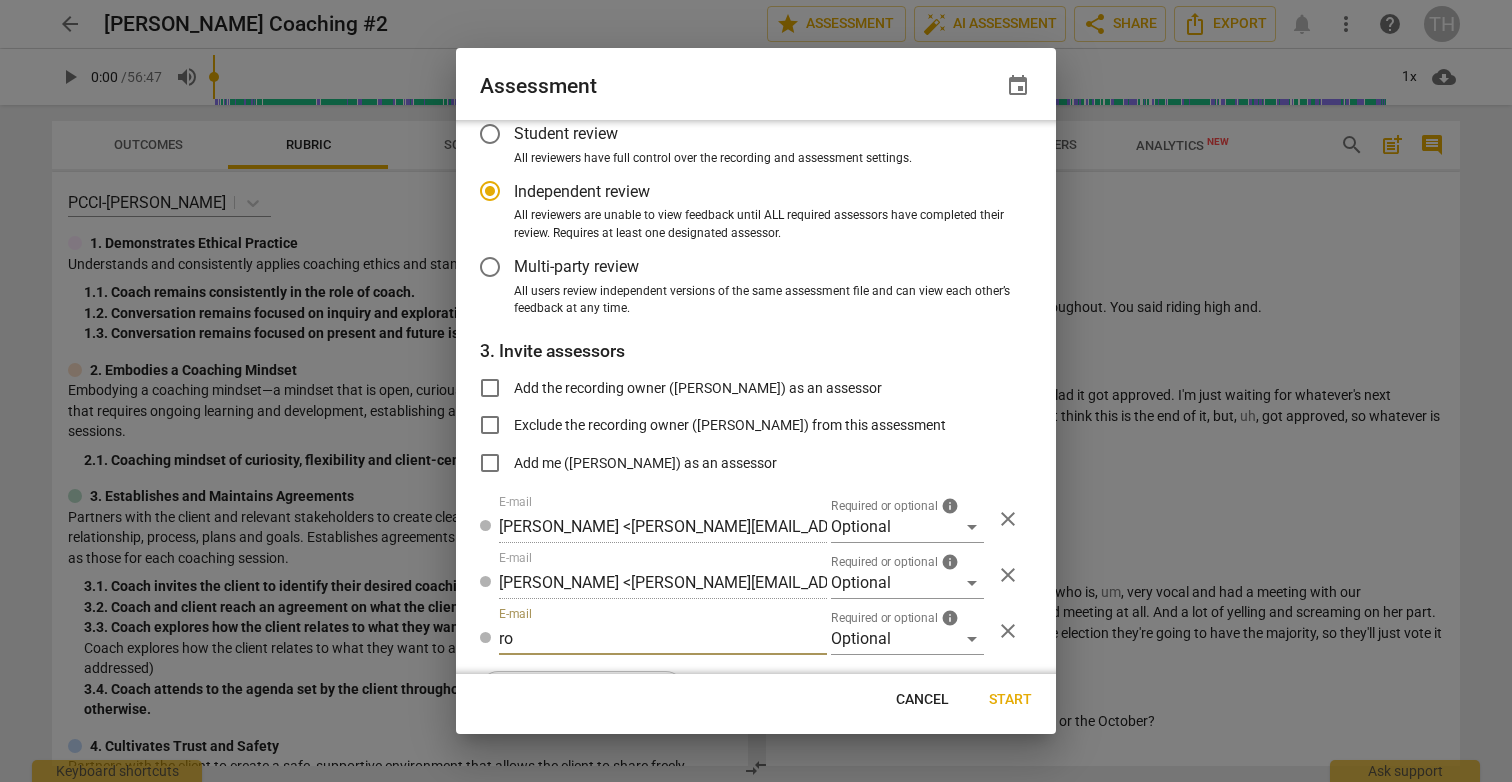 radio on "false" 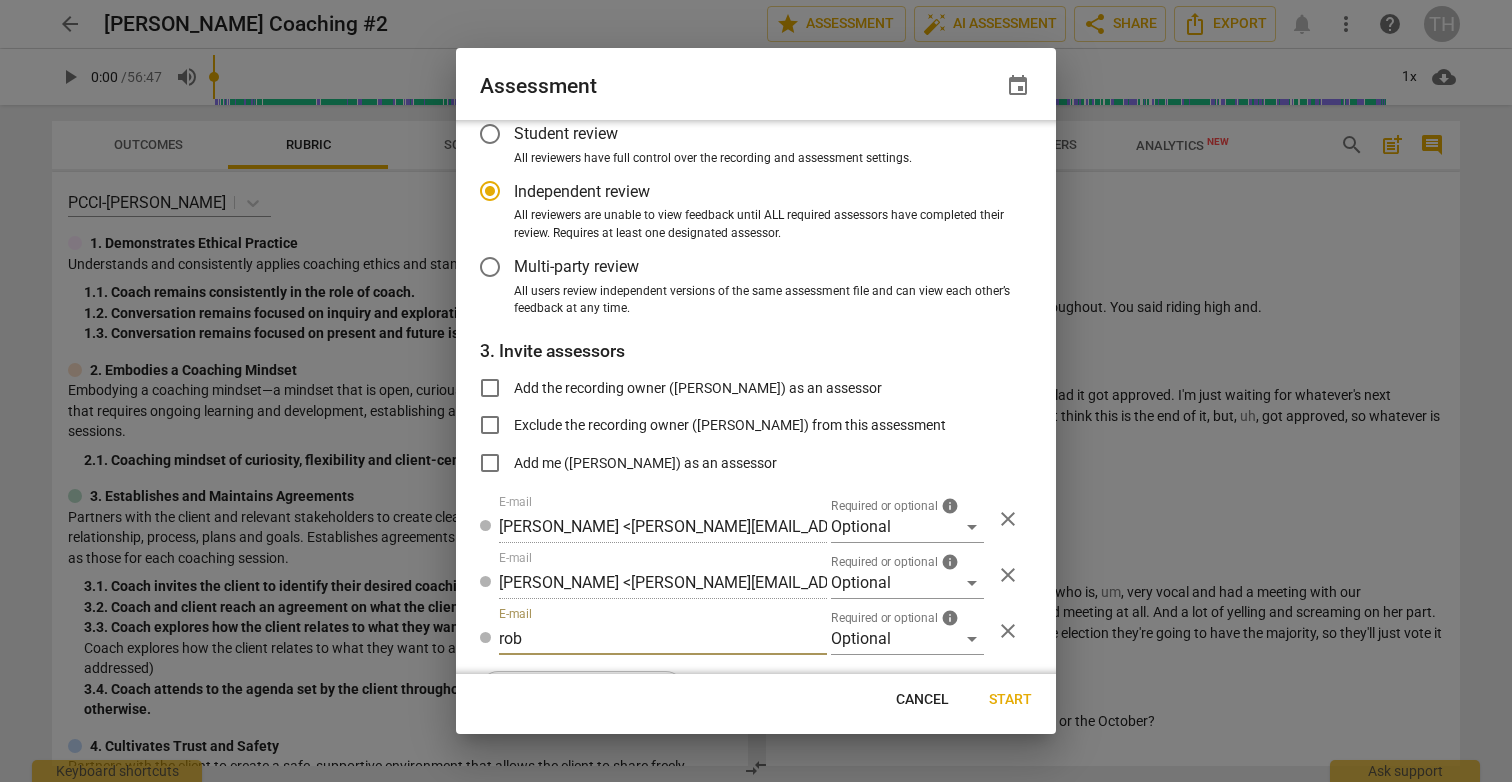 type on "robi" 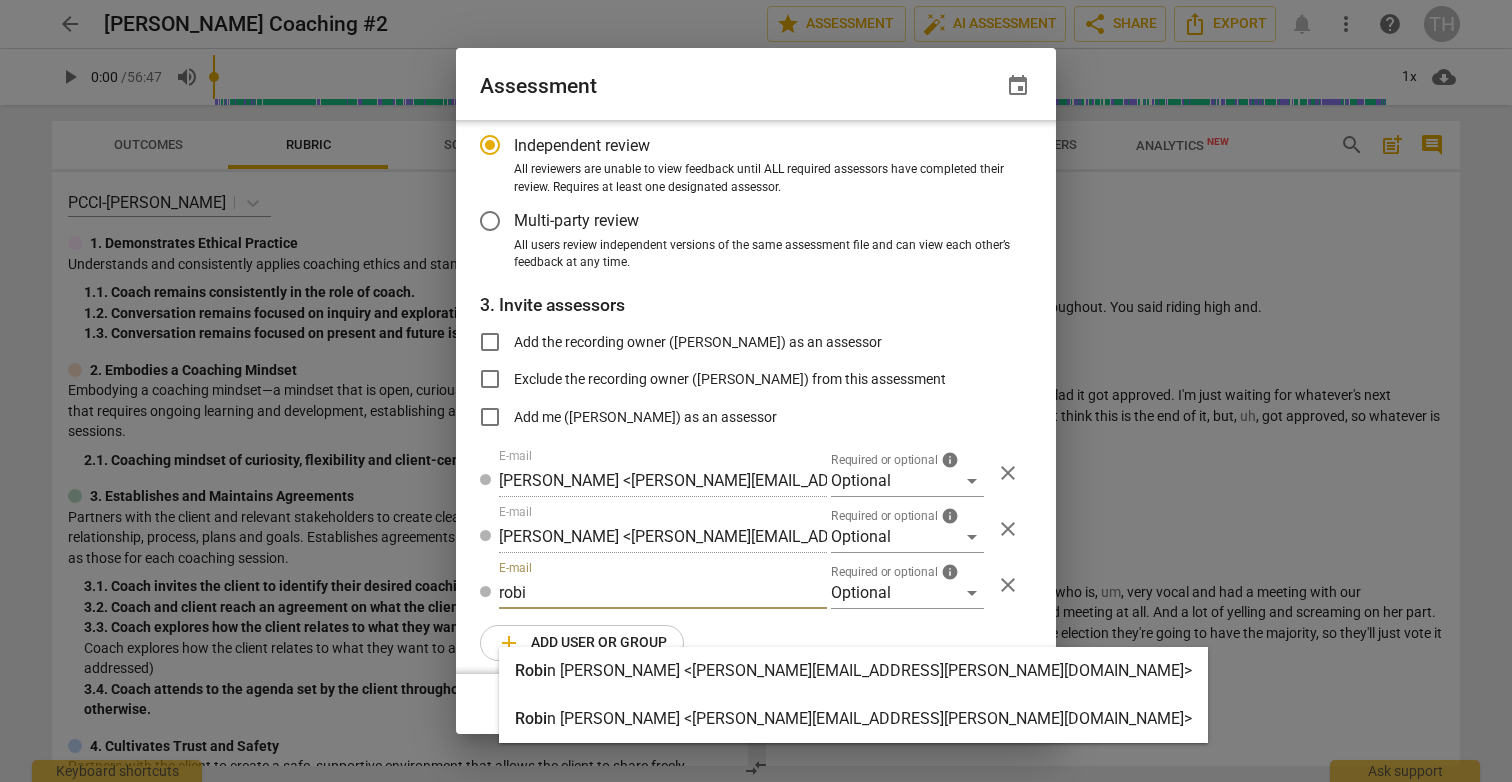 radio on "false" 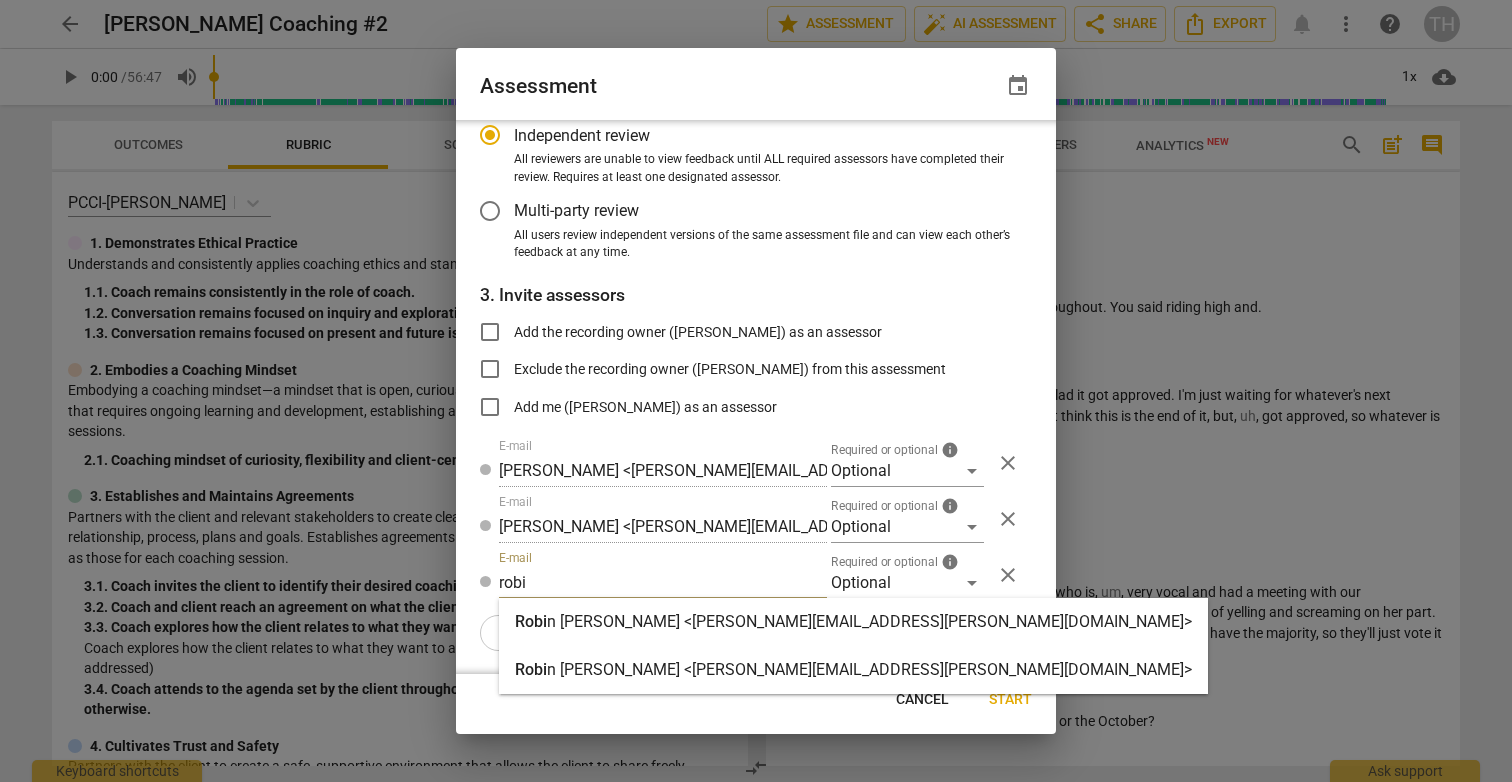 type on "robi" 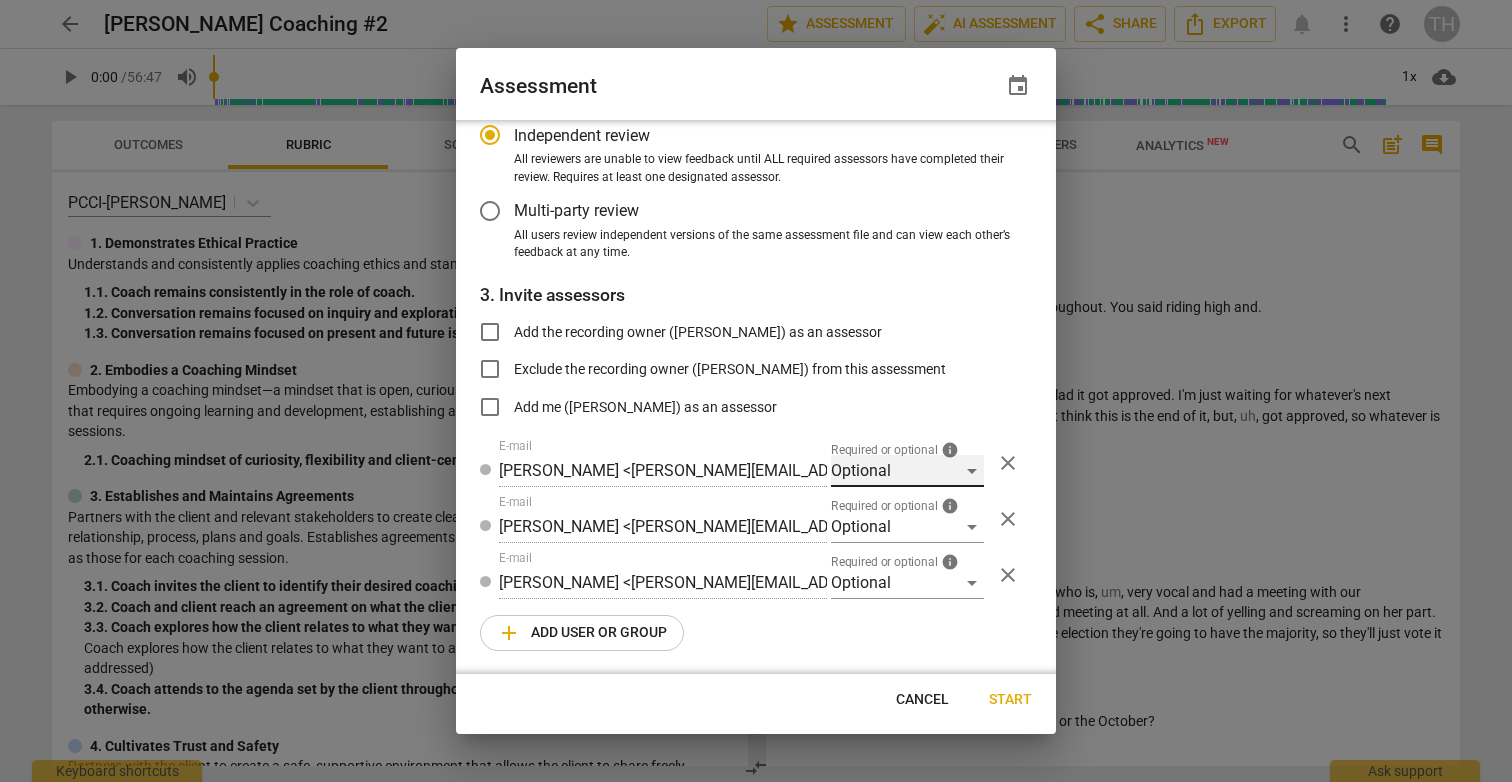 click on "Optional" at bounding box center (907, 471) 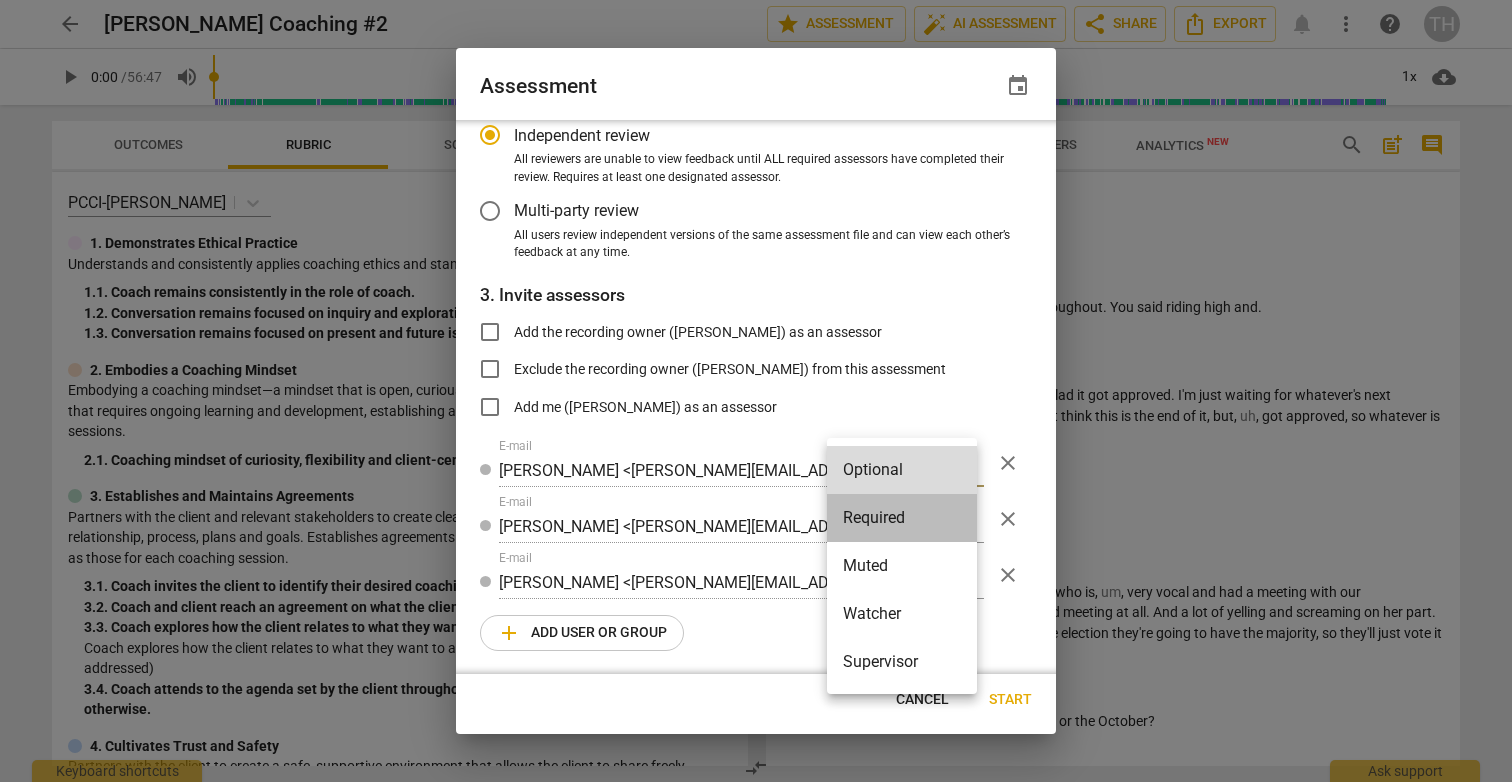 click on "Required" at bounding box center [902, 518] 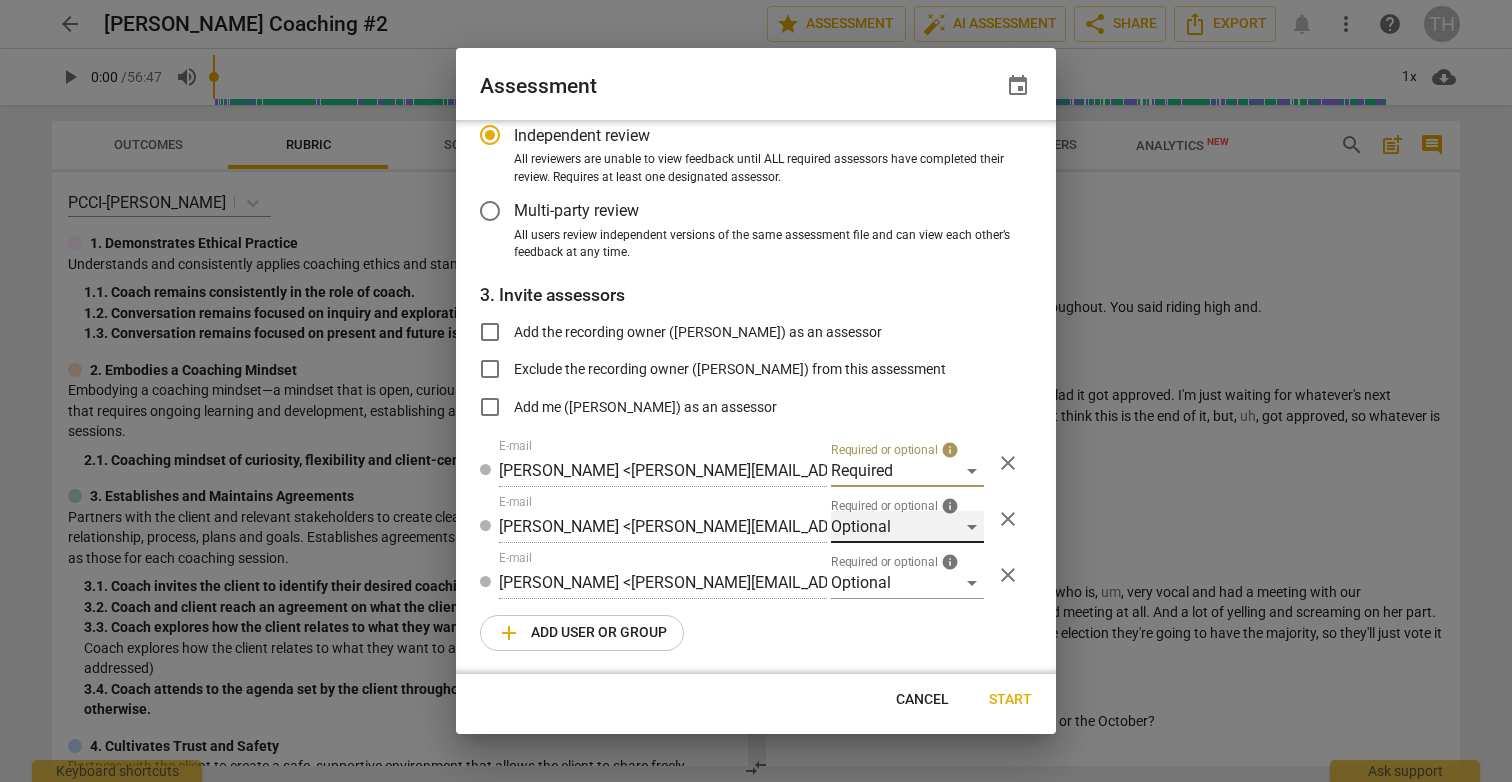 click on "Optional" at bounding box center (907, 527) 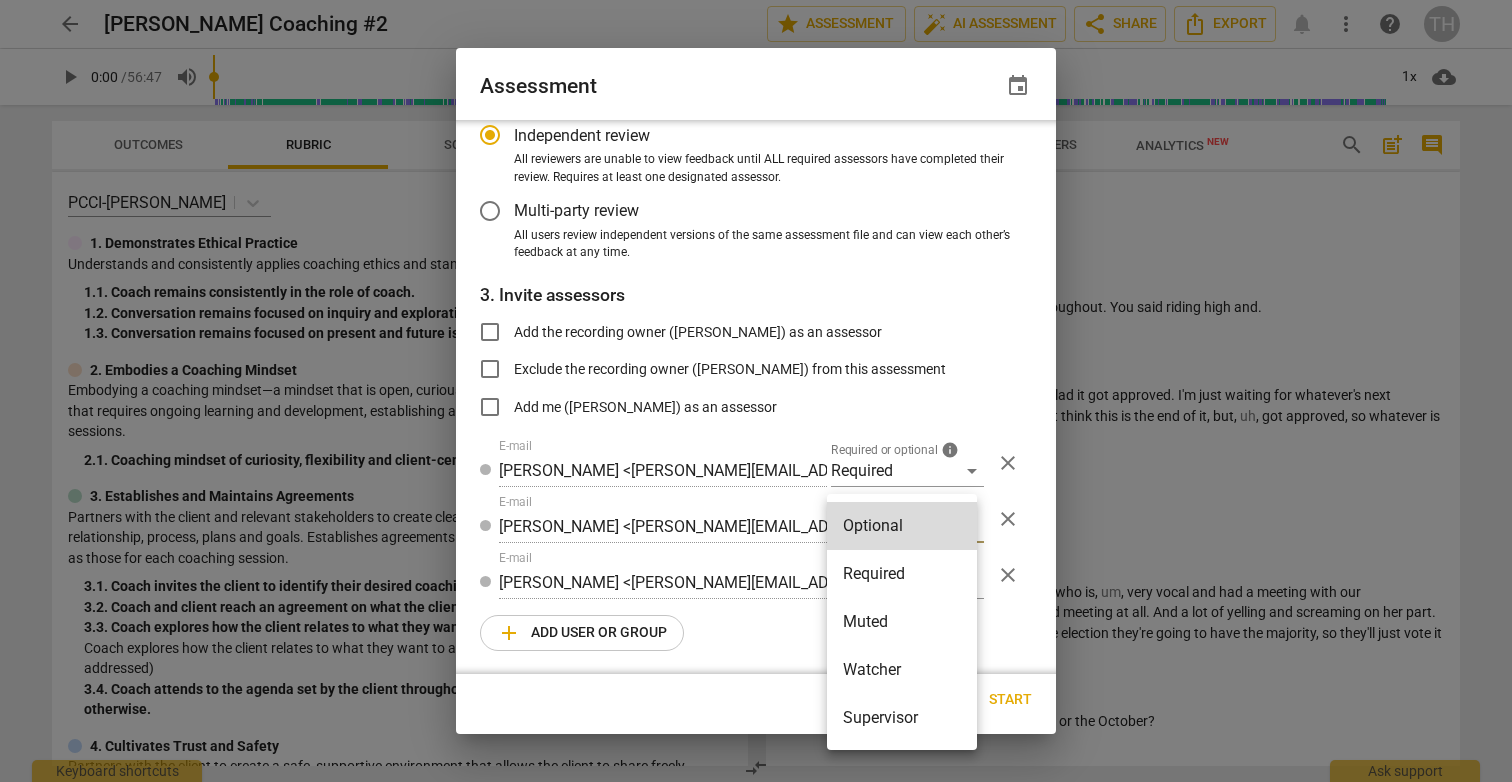 click on "Required" at bounding box center (902, 574) 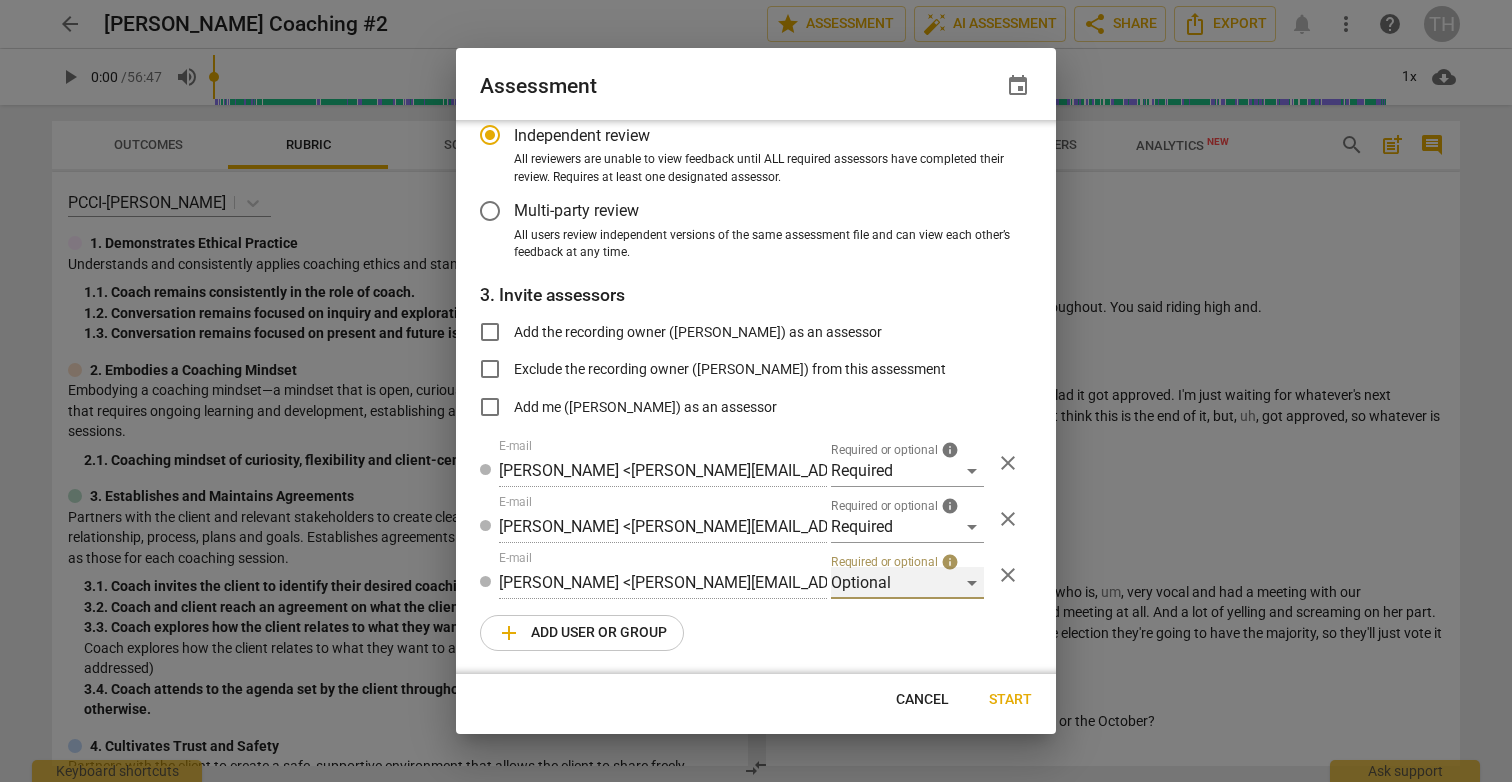 click on "Optional" at bounding box center [907, 583] 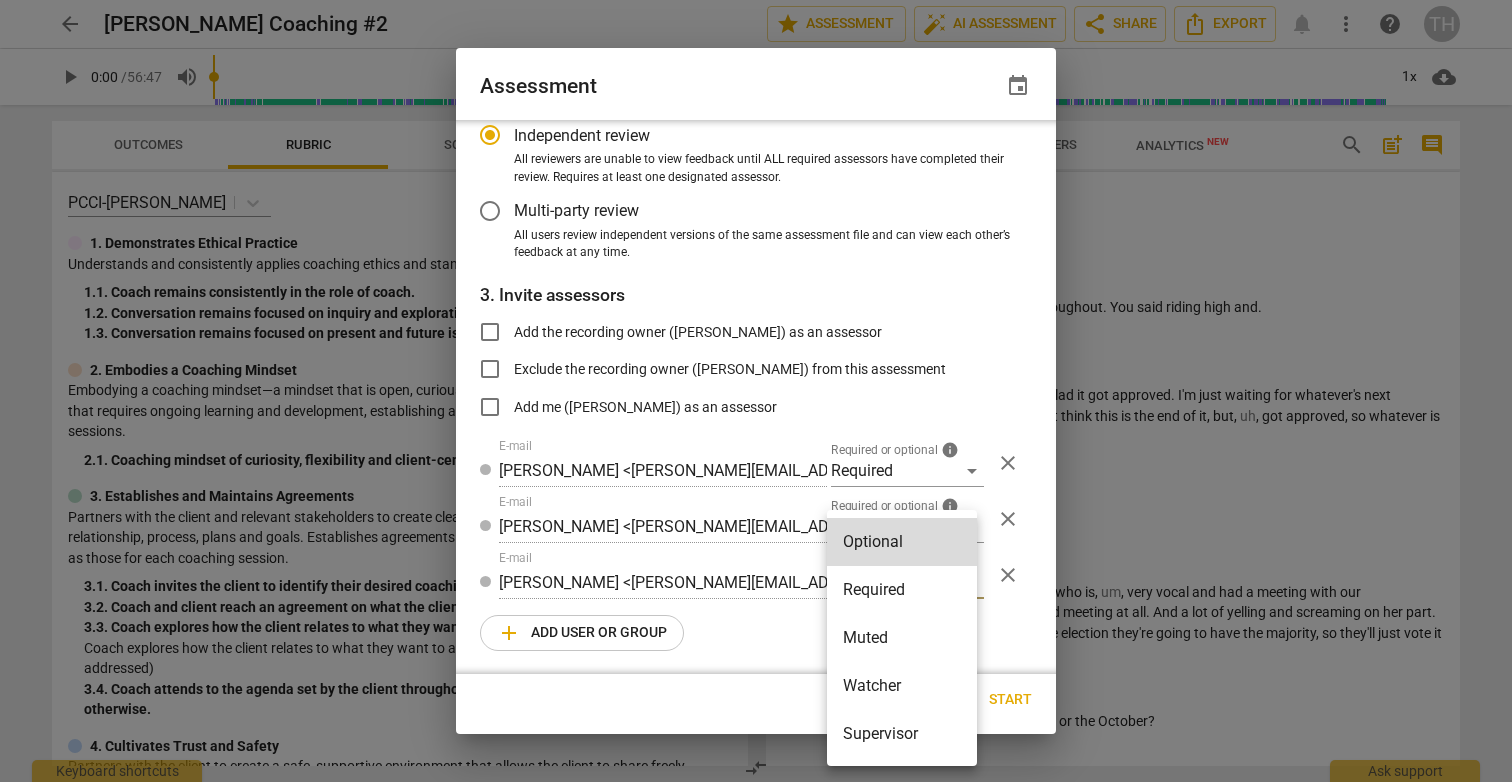 click on "Required" at bounding box center [902, 590] 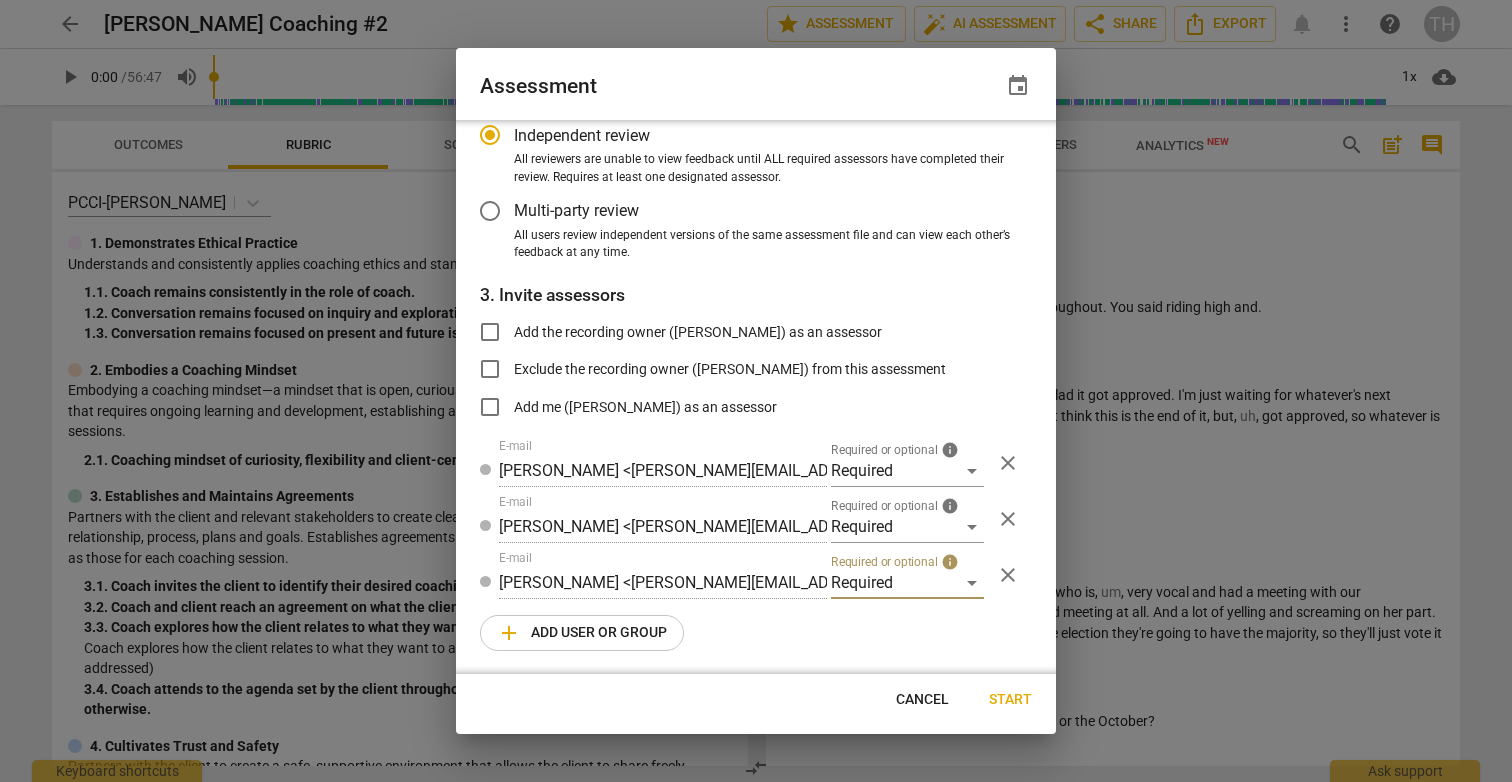 click on "Start" at bounding box center [1010, 700] 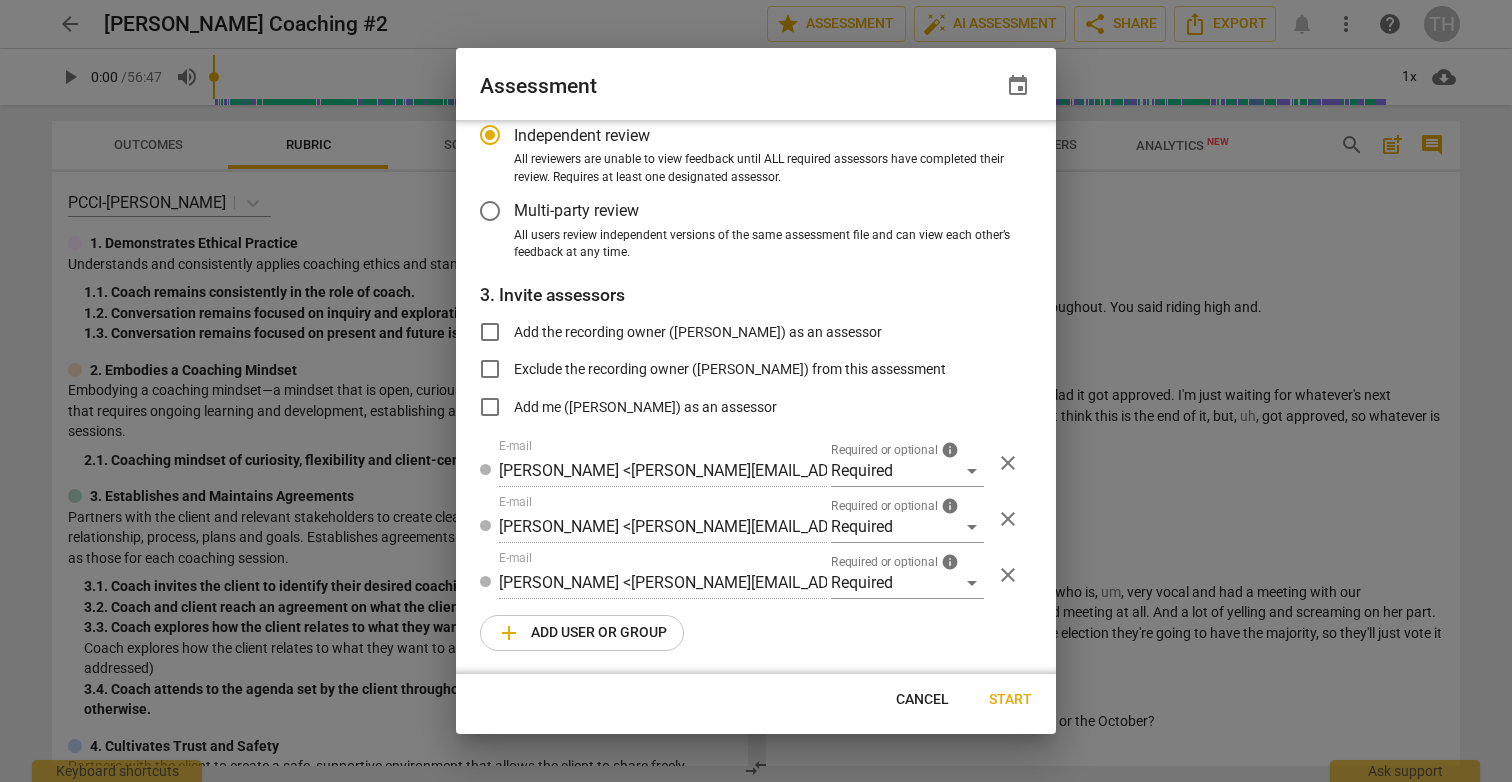 radio on "false" 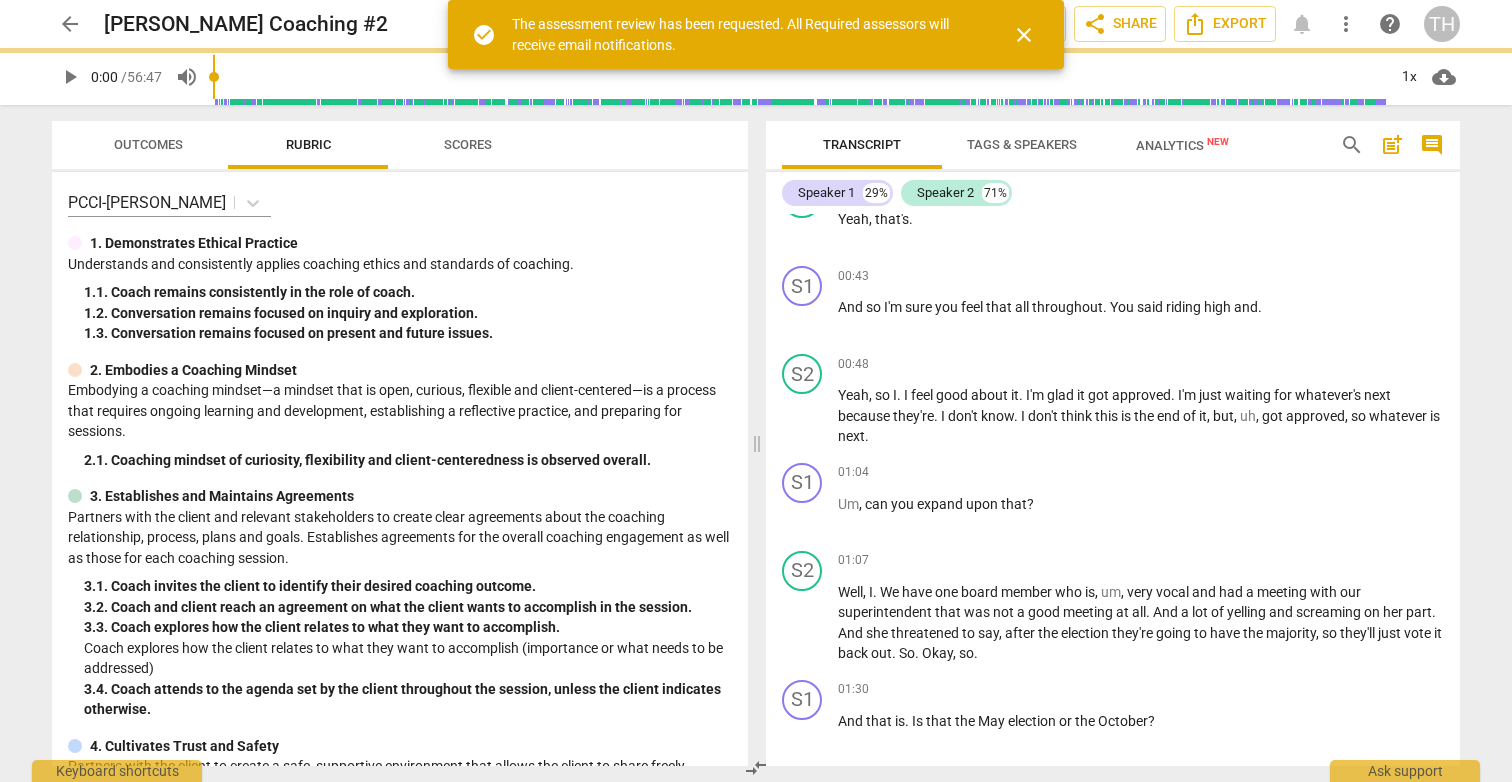 scroll, scrollTop: 110, scrollLeft: 0, axis: vertical 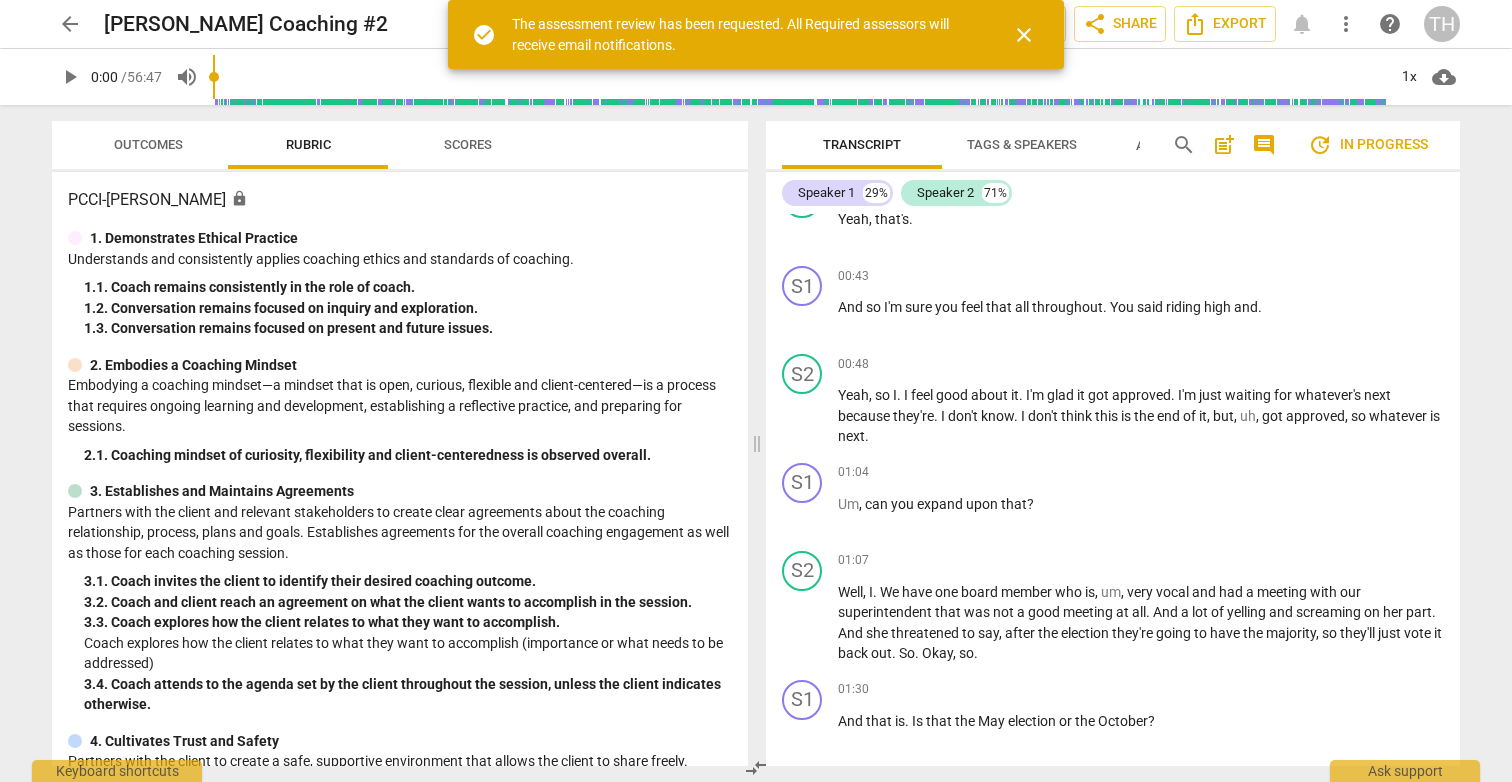 click on "close" at bounding box center (1024, 35) 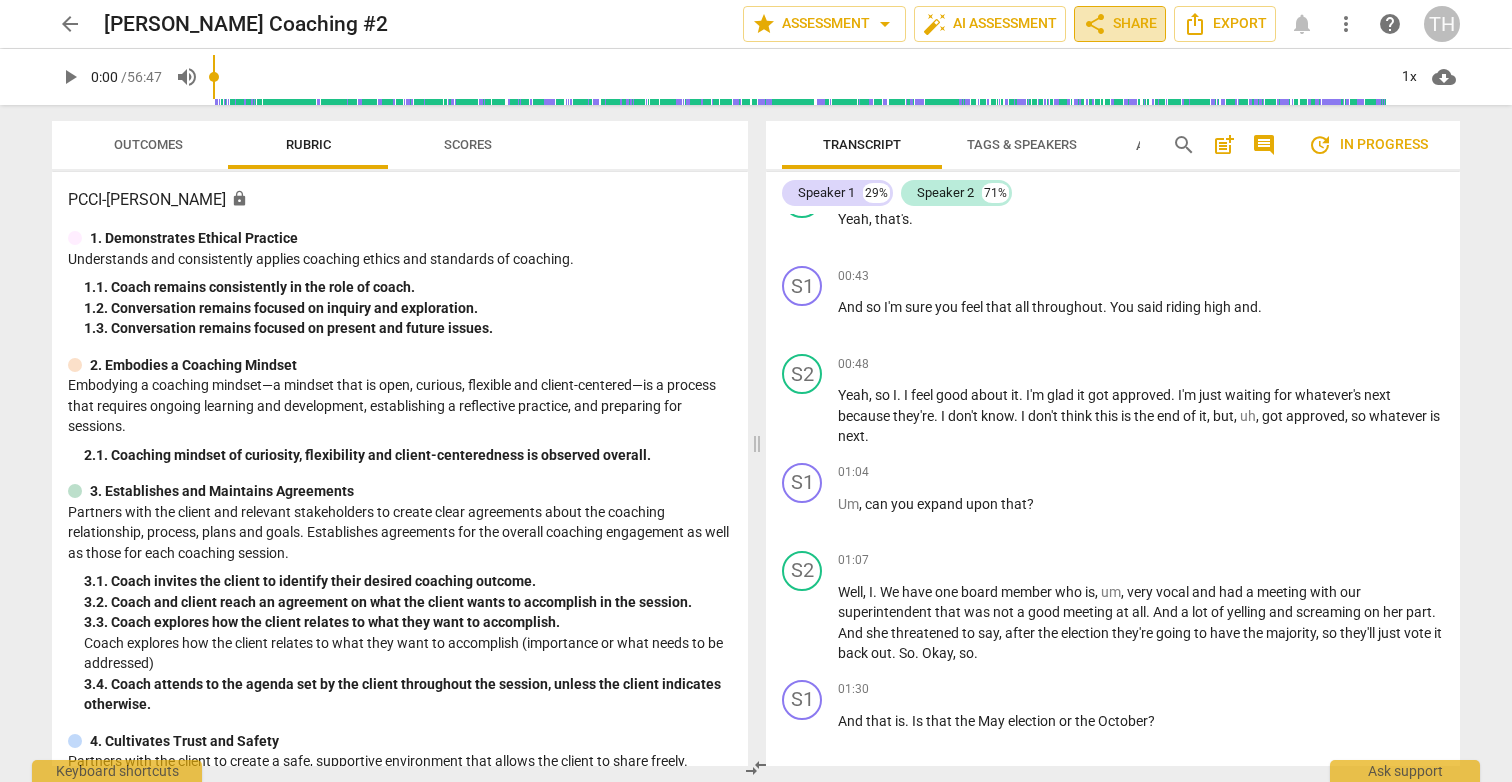 click on "share    Share" at bounding box center [1120, 24] 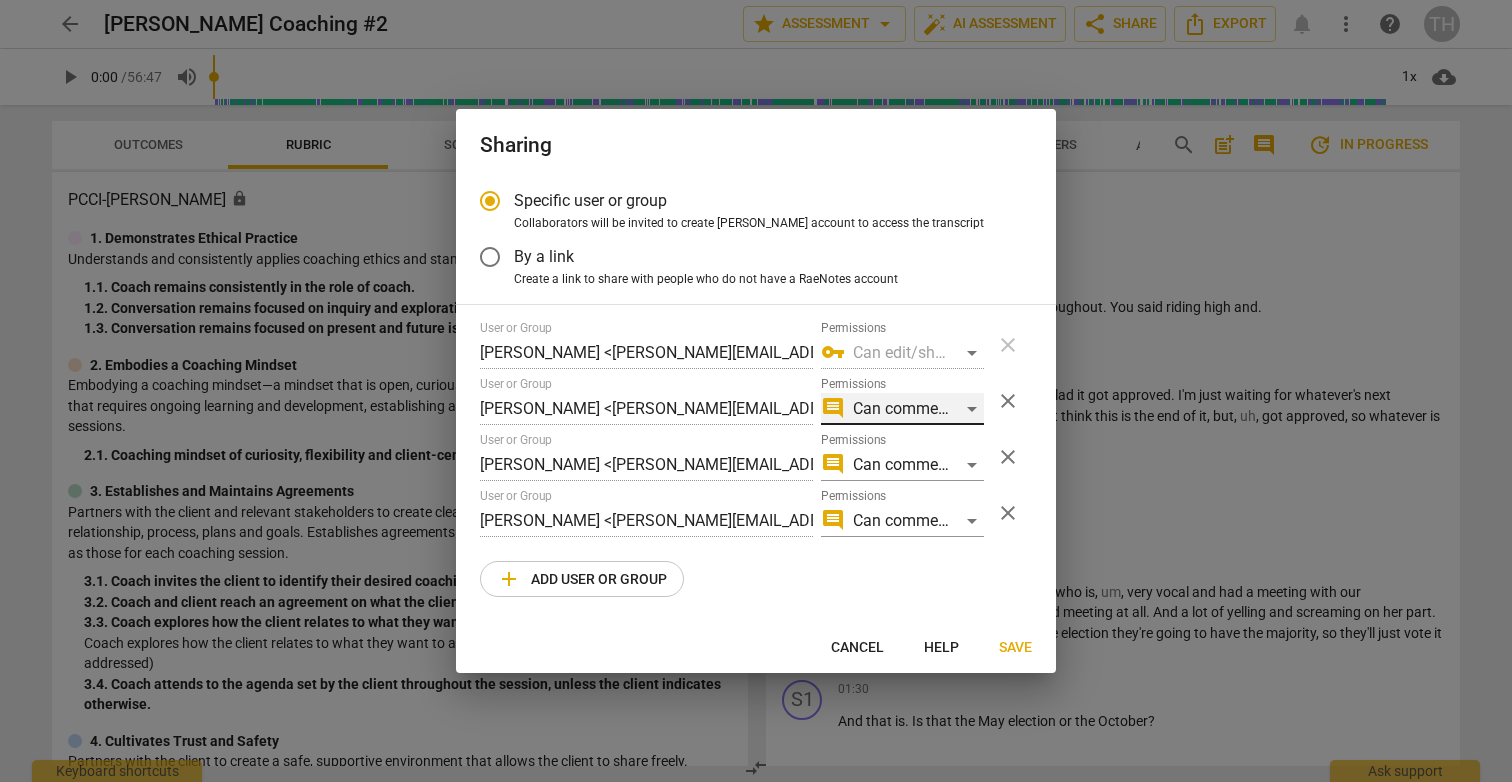click on "comment Can comment" at bounding box center (902, 409) 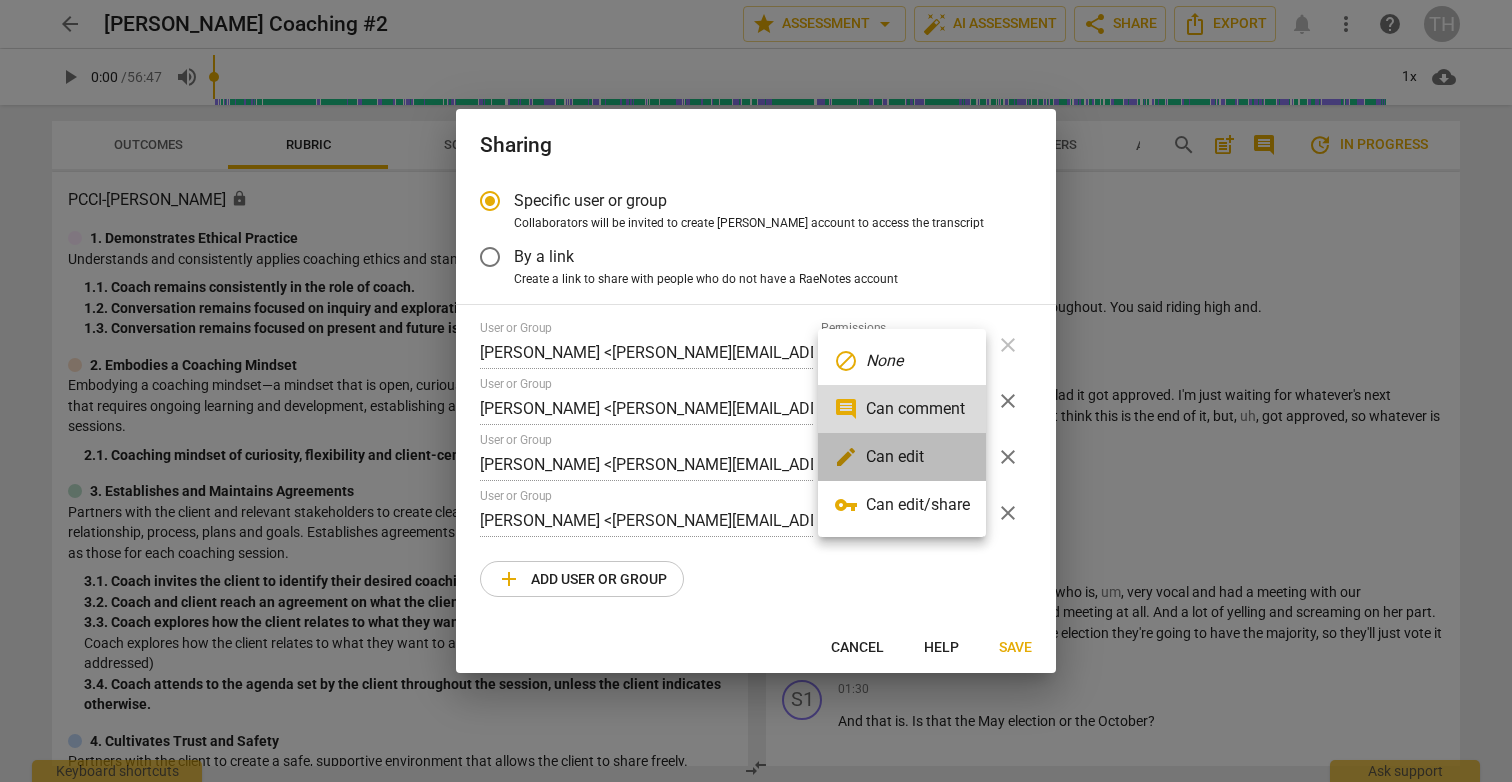 click on "edit Can edit" at bounding box center [902, 457] 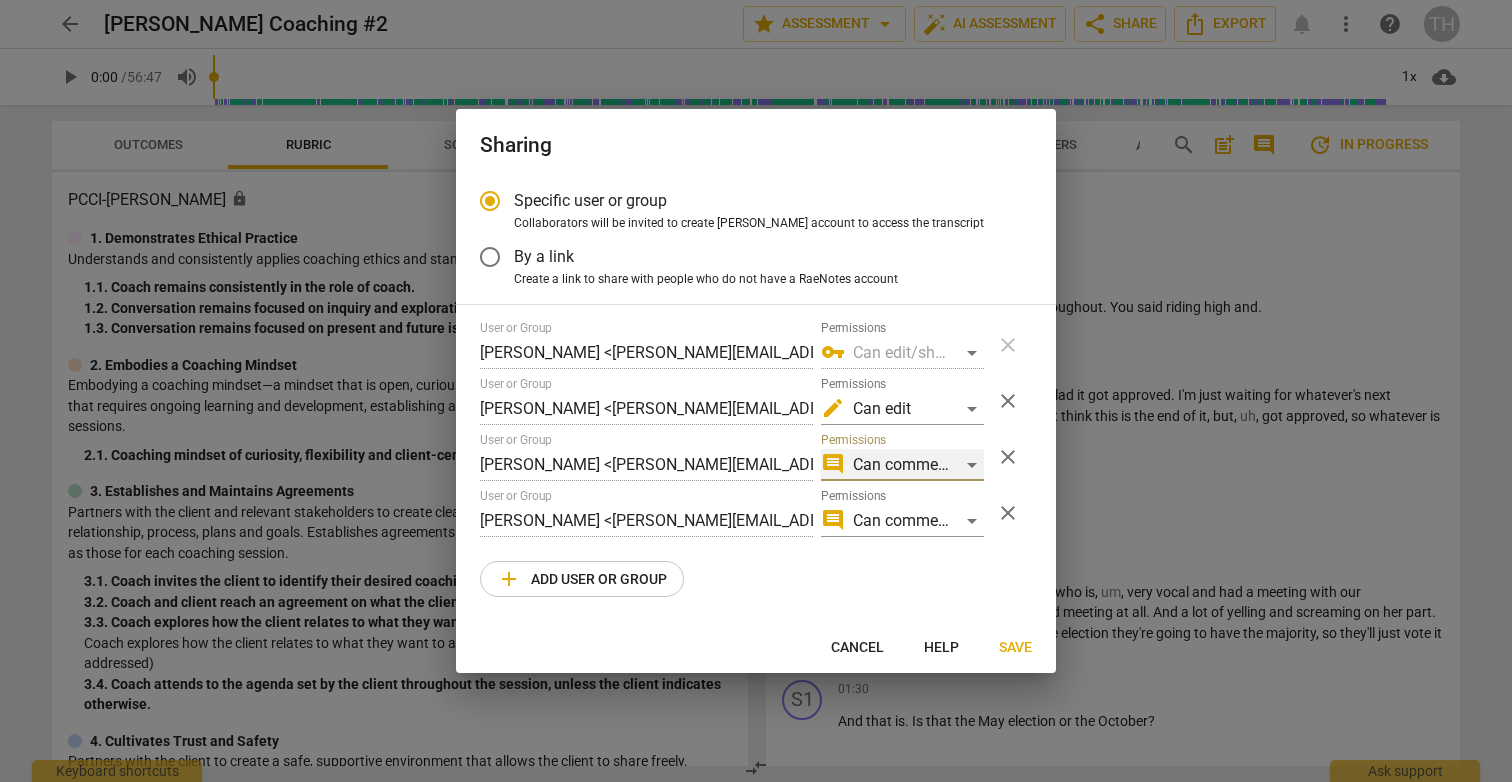 click on "comment Can comment" at bounding box center [902, 465] 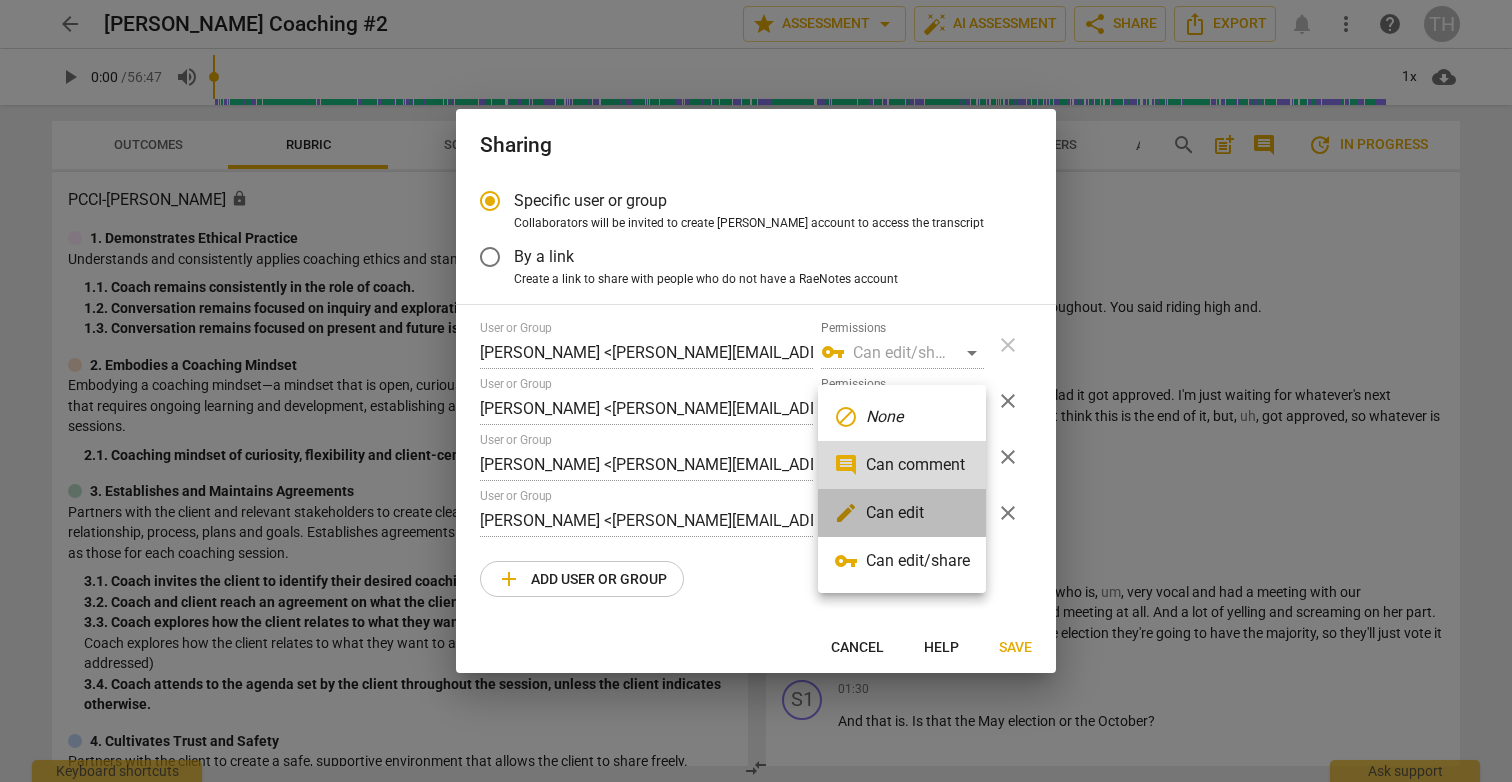 click on "edit Can edit" at bounding box center [902, 513] 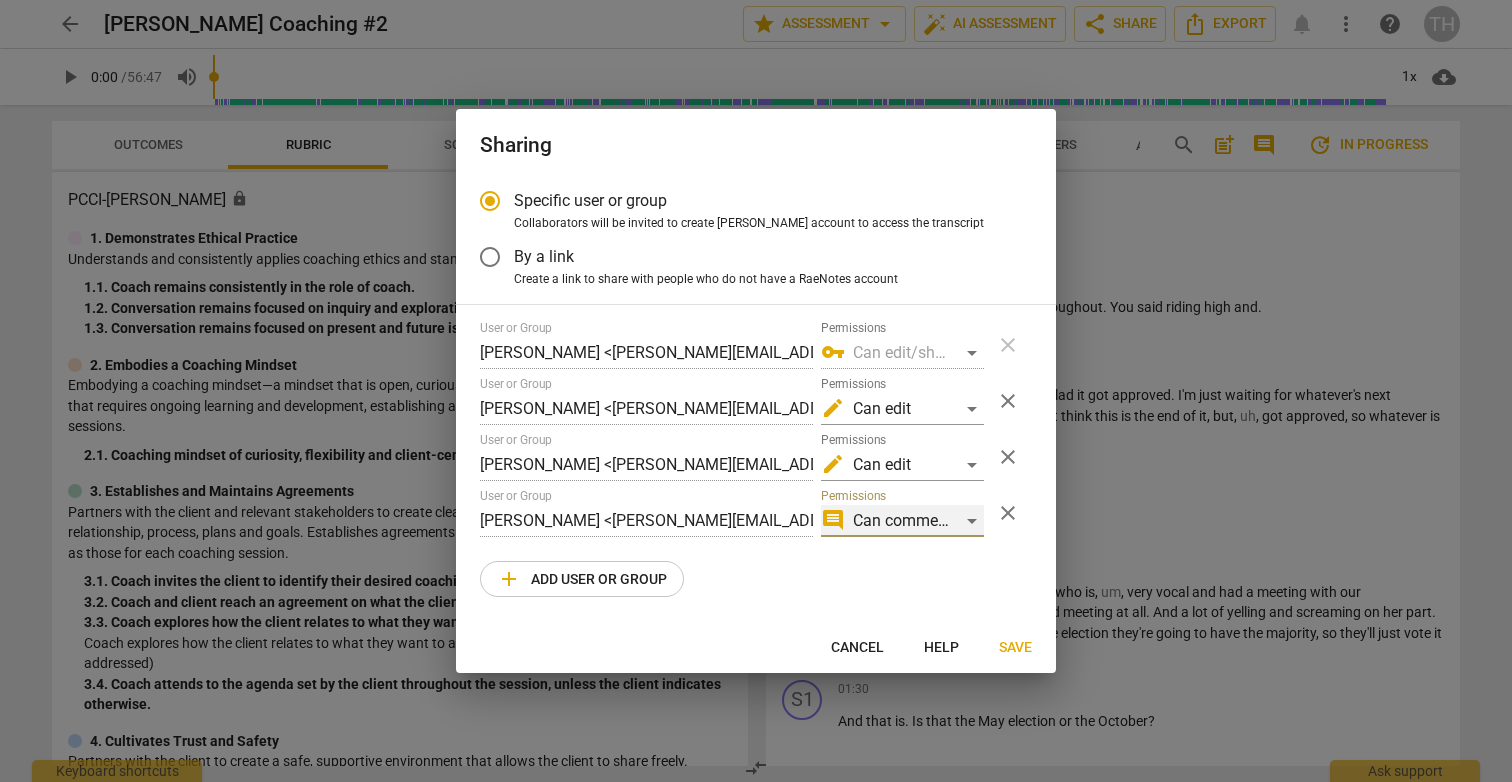 click on "comment Can comment" at bounding box center (902, 521) 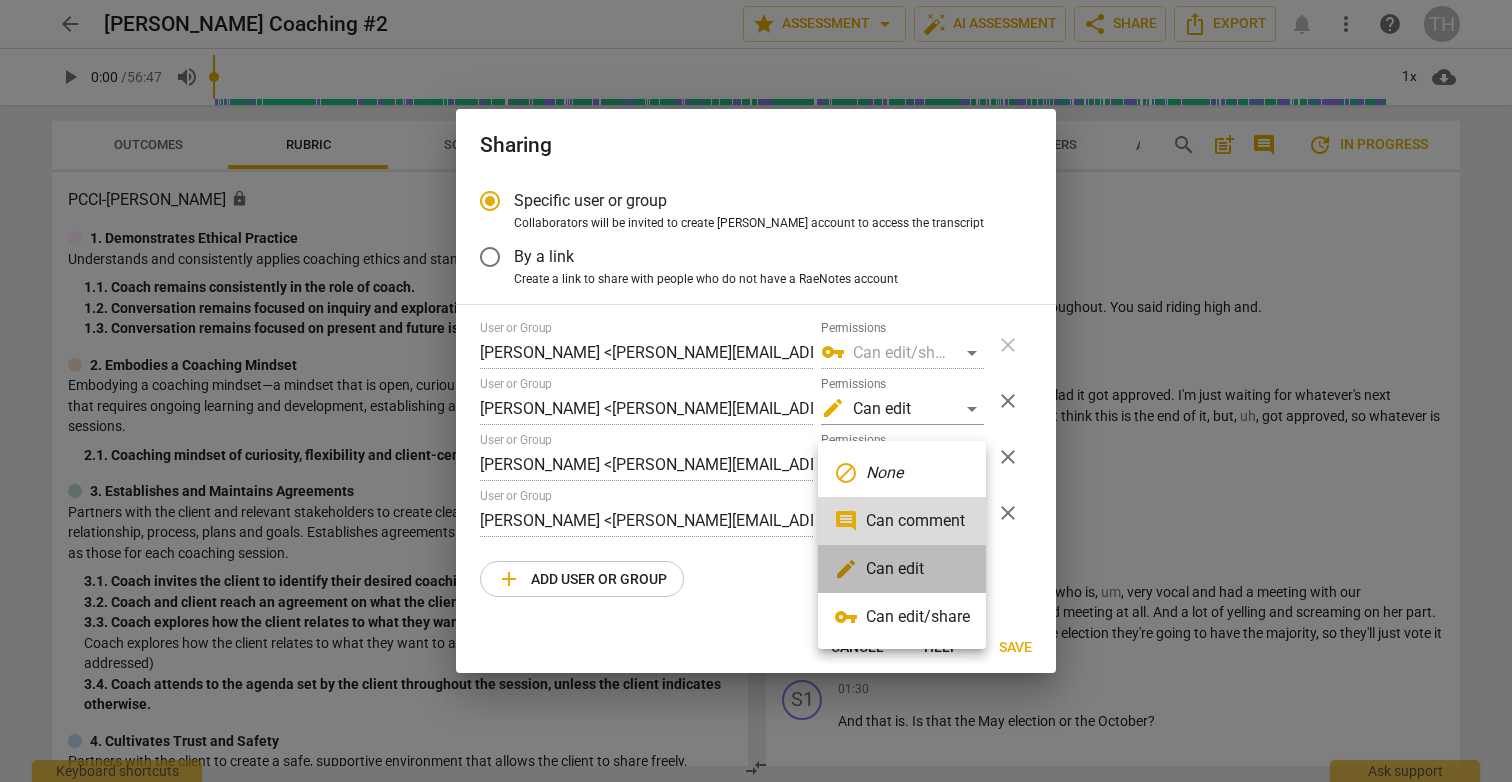 click on "edit Can edit" at bounding box center [902, 569] 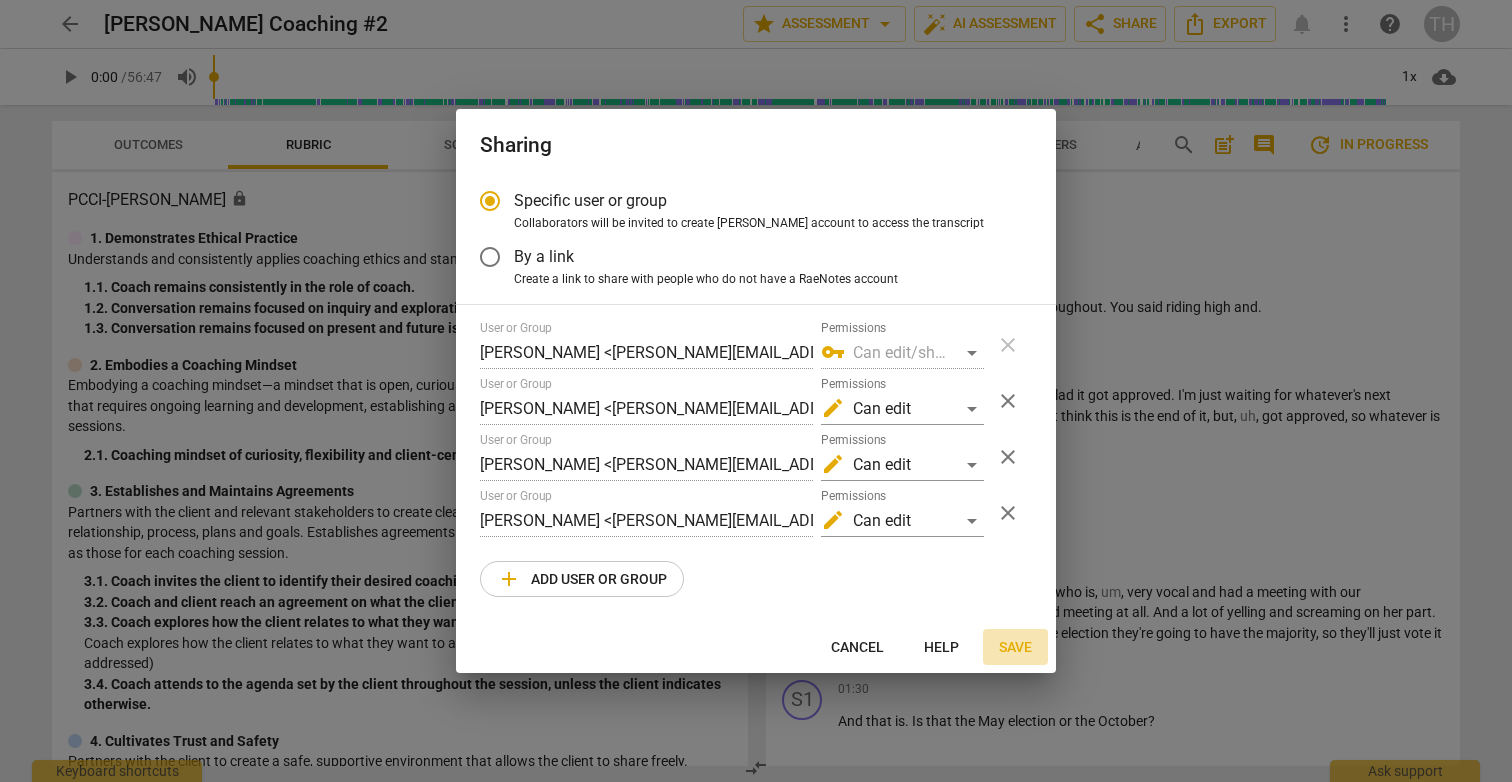 click on "Save" at bounding box center [1015, 648] 